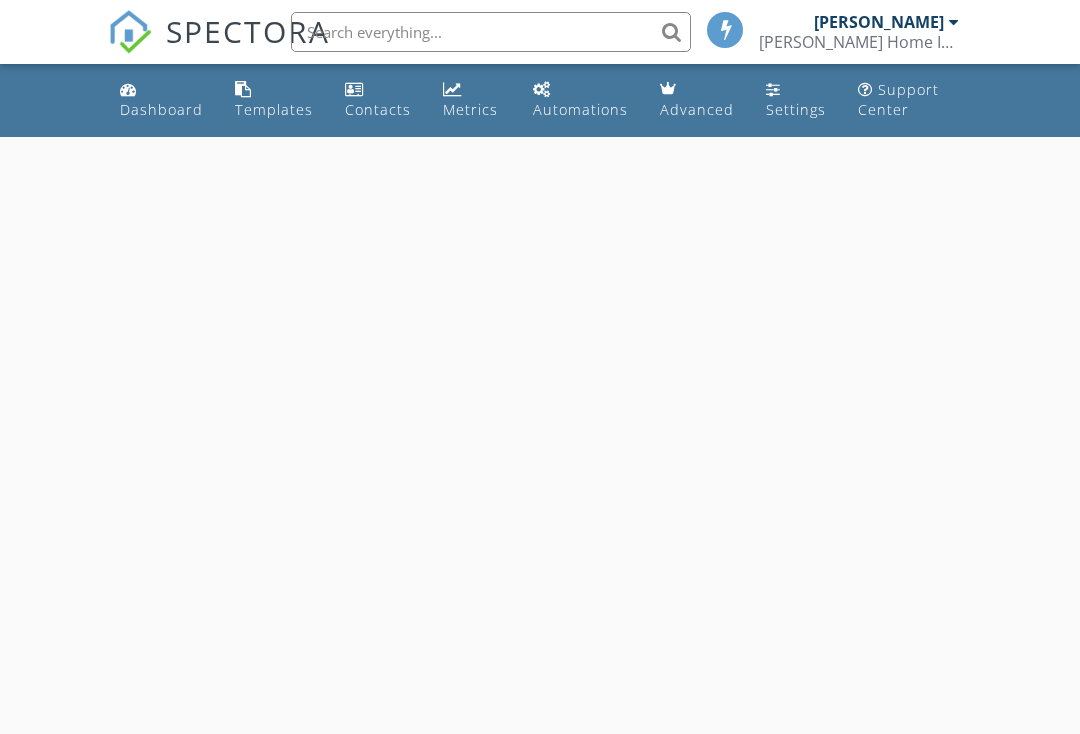 scroll, scrollTop: 0, scrollLeft: 0, axis: both 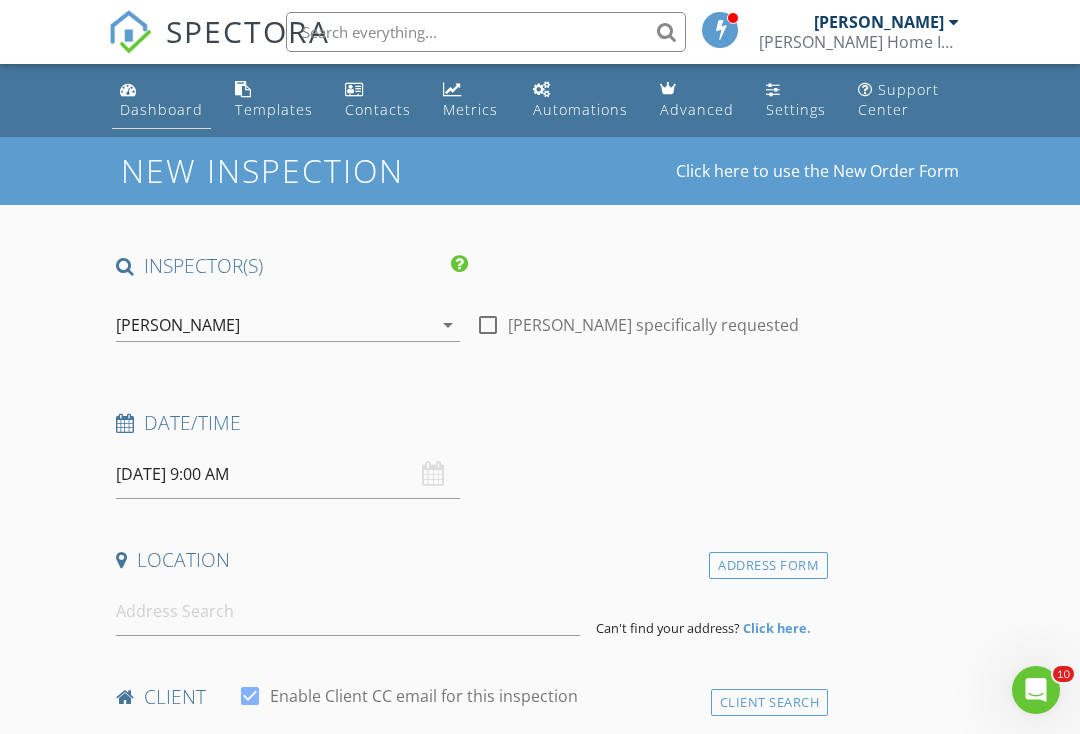 click on "Dashboard" at bounding box center [161, 109] 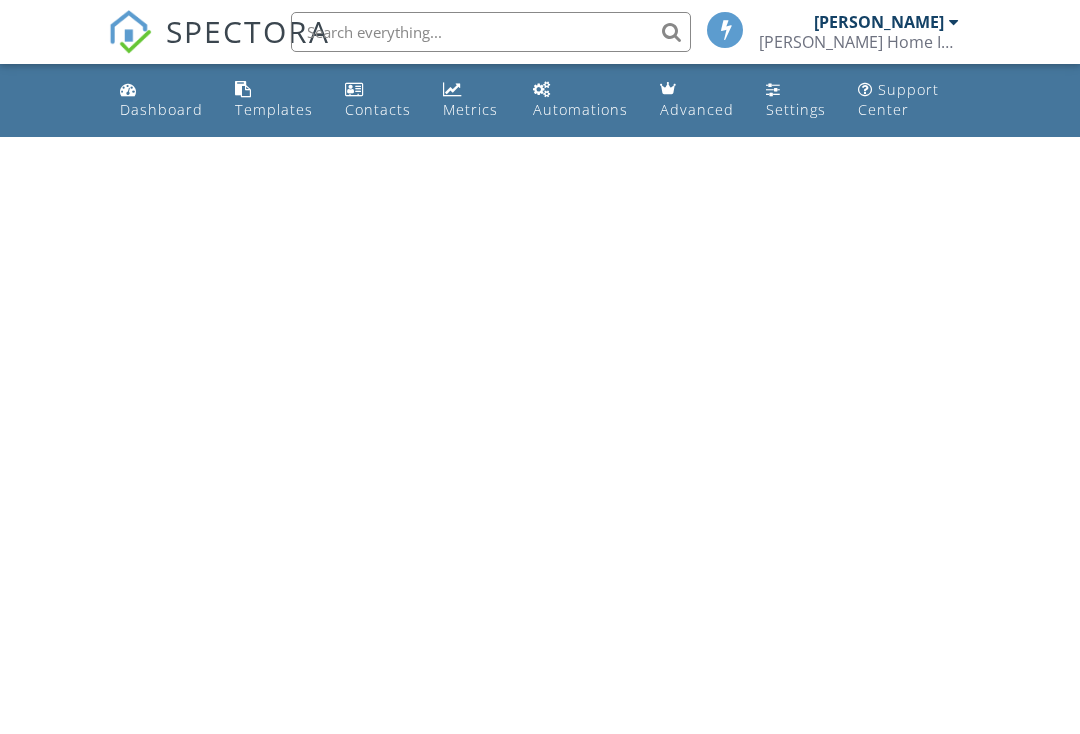 scroll, scrollTop: 0, scrollLeft: 0, axis: both 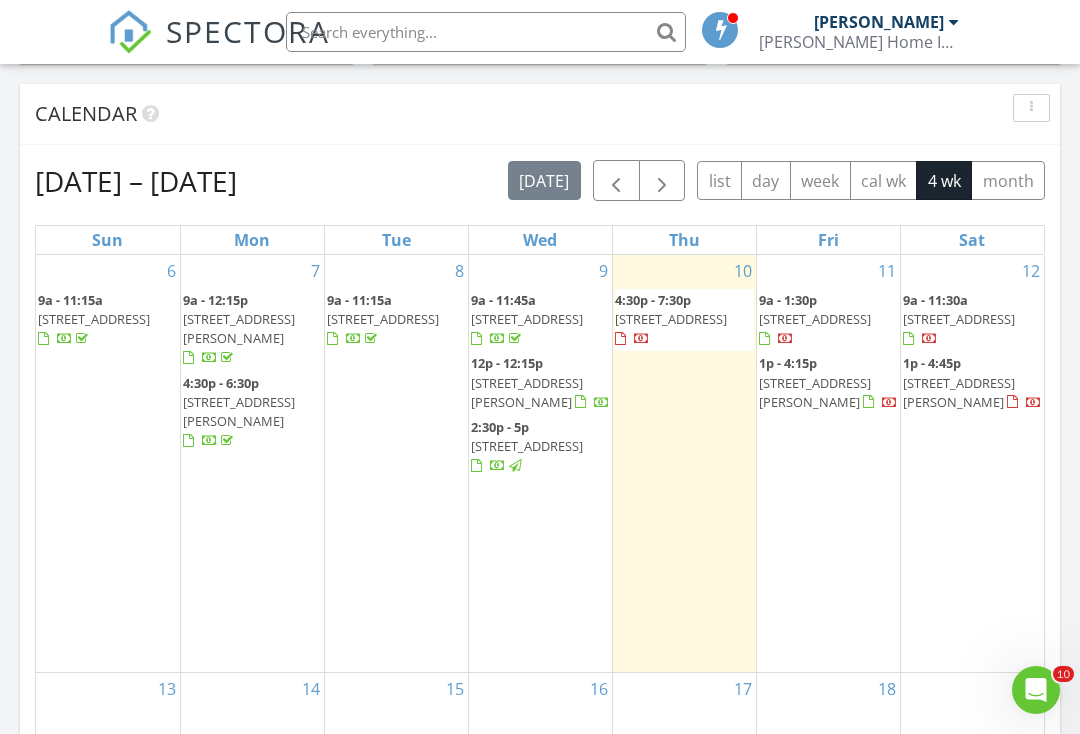 drag, startPoint x: 1074, startPoint y: 95, endPoint x: 1060, endPoint y: 331, distance: 236.41489 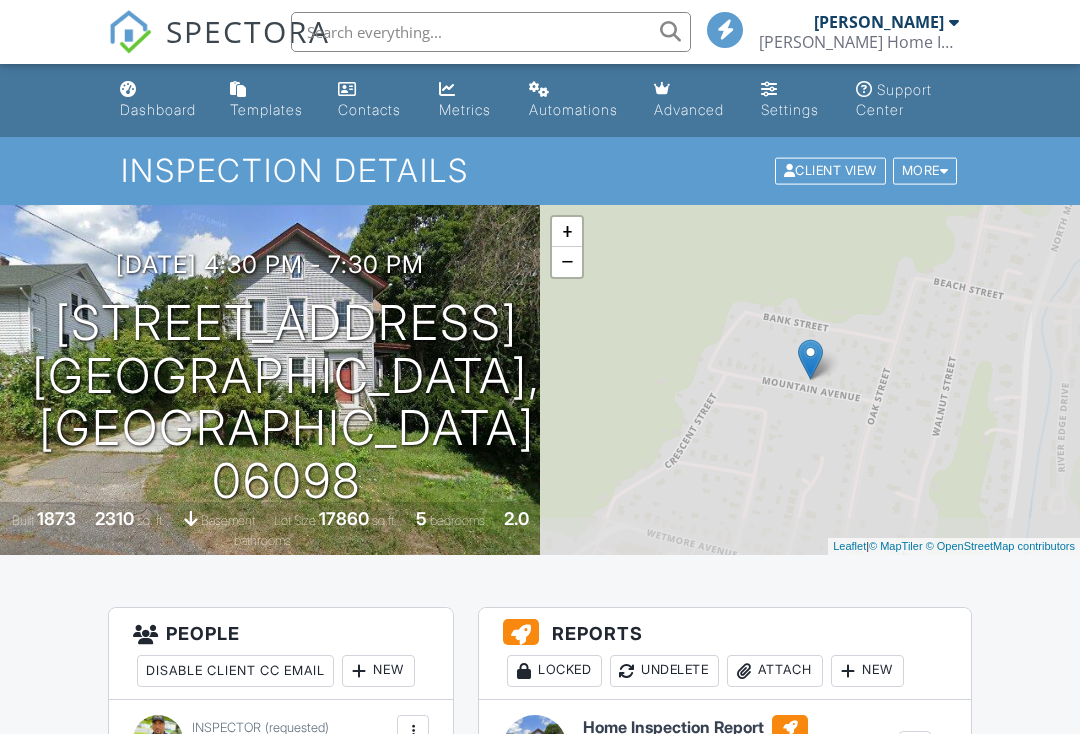 scroll, scrollTop: 0, scrollLeft: 0, axis: both 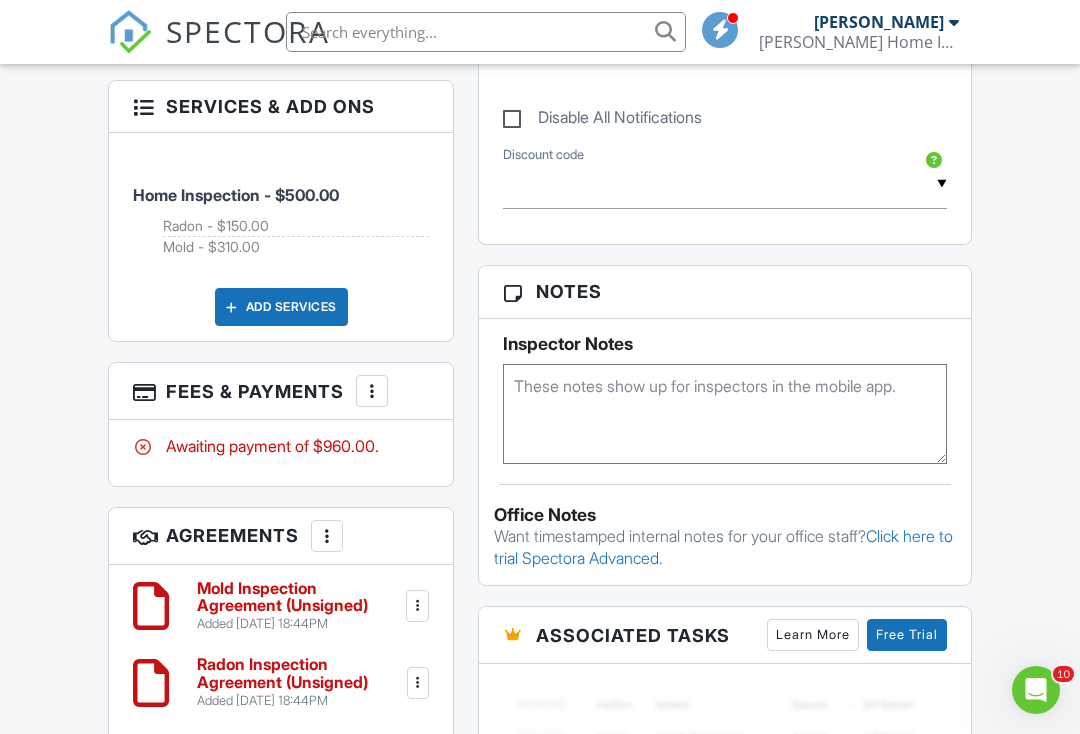 drag, startPoint x: 1071, startPoint y: 89, endPoint x: 1051, endPoint y: 275, distance: 187.07217 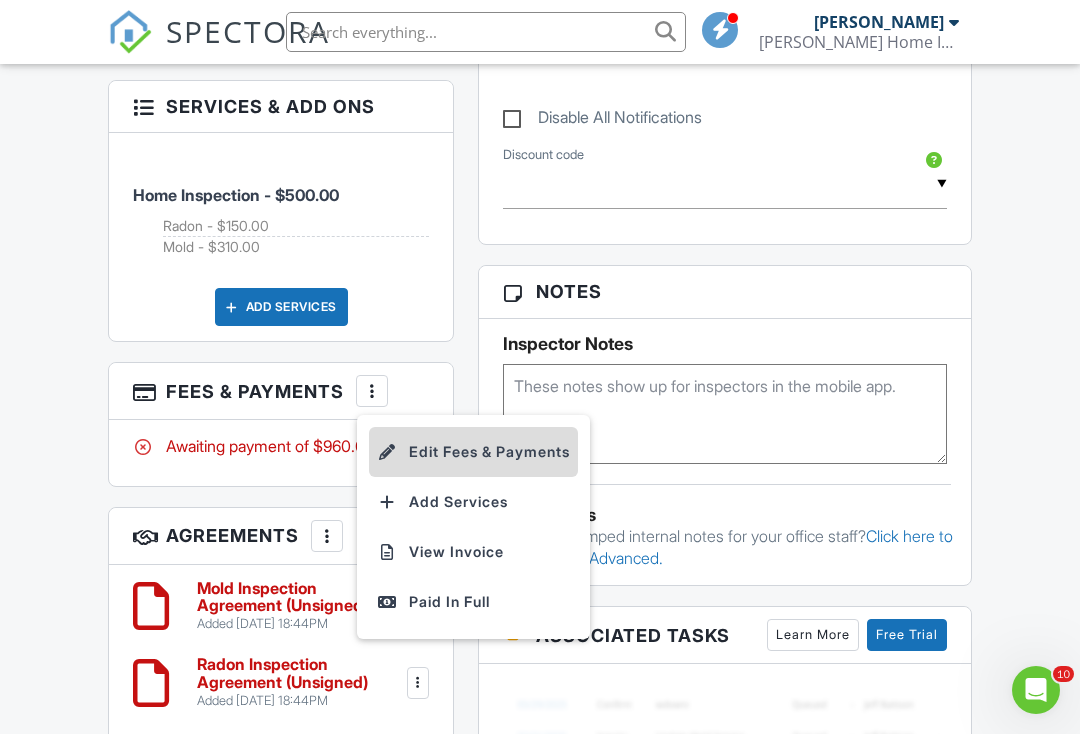 click on "Edit Fees & Payments" at bounding box center [473, 452] 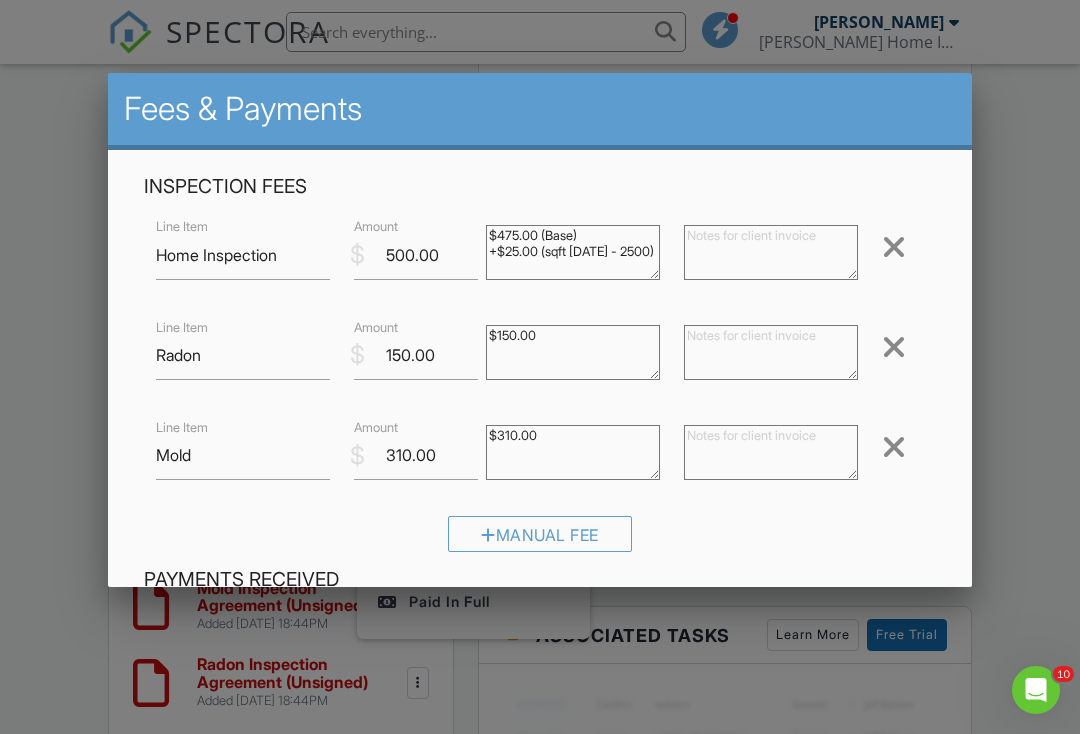 click at bounding box center [894, 347] 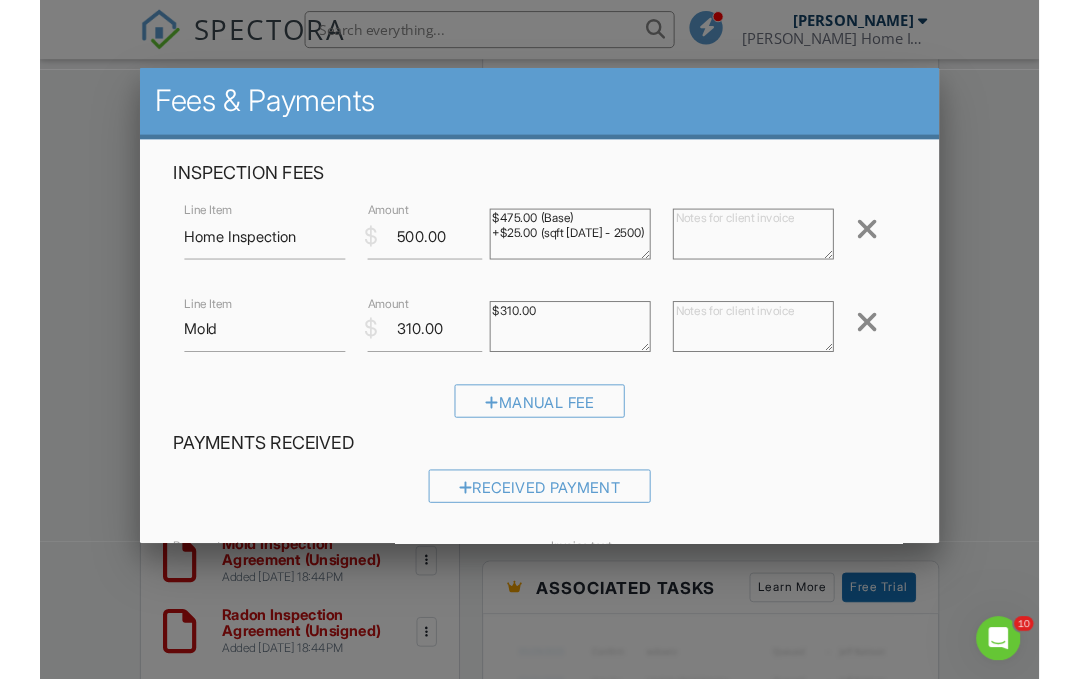 scroll, scrollTop: 5, scrollLeft: 0, axis: vertical 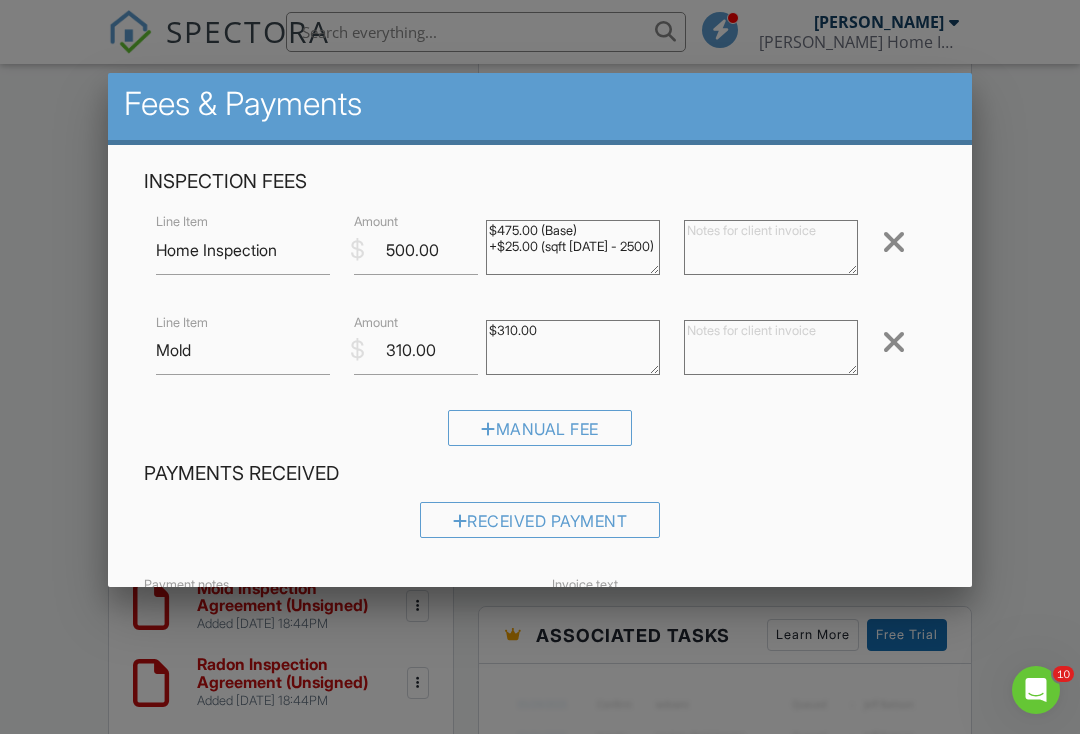 drag, startPoint x: 419, startPoint y: 105, endPoint x: 419, endPoint y: 81, distance: 24 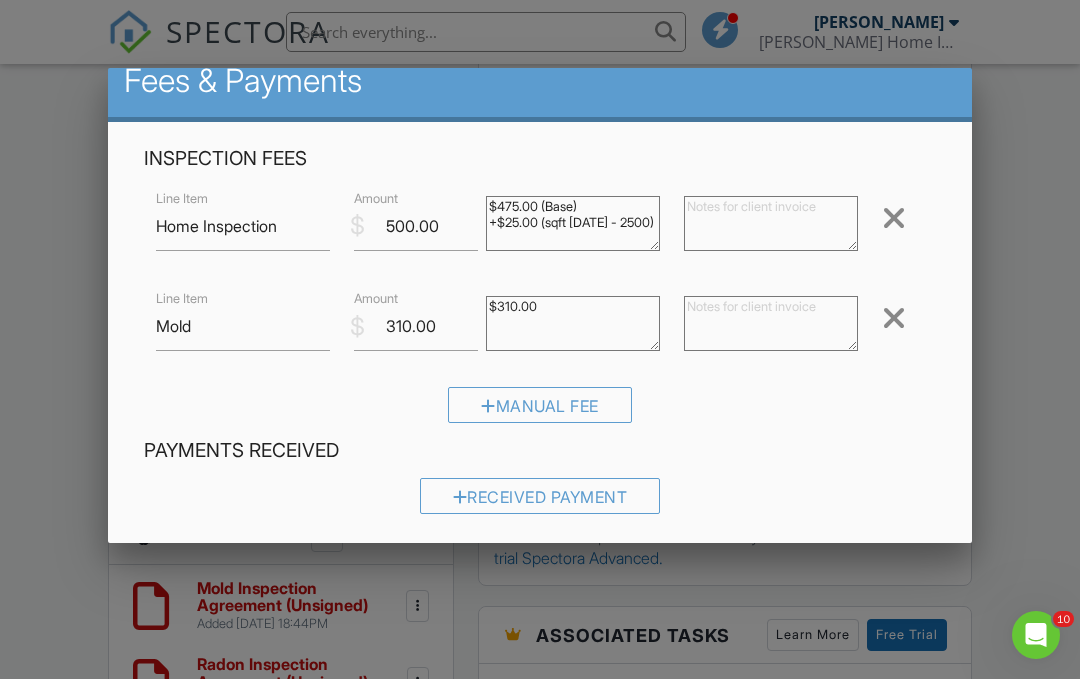 drag, startPoint x: 415, startPoint y: 110, endPoint x: 419, endPoint y: 77, distance: 33.24154 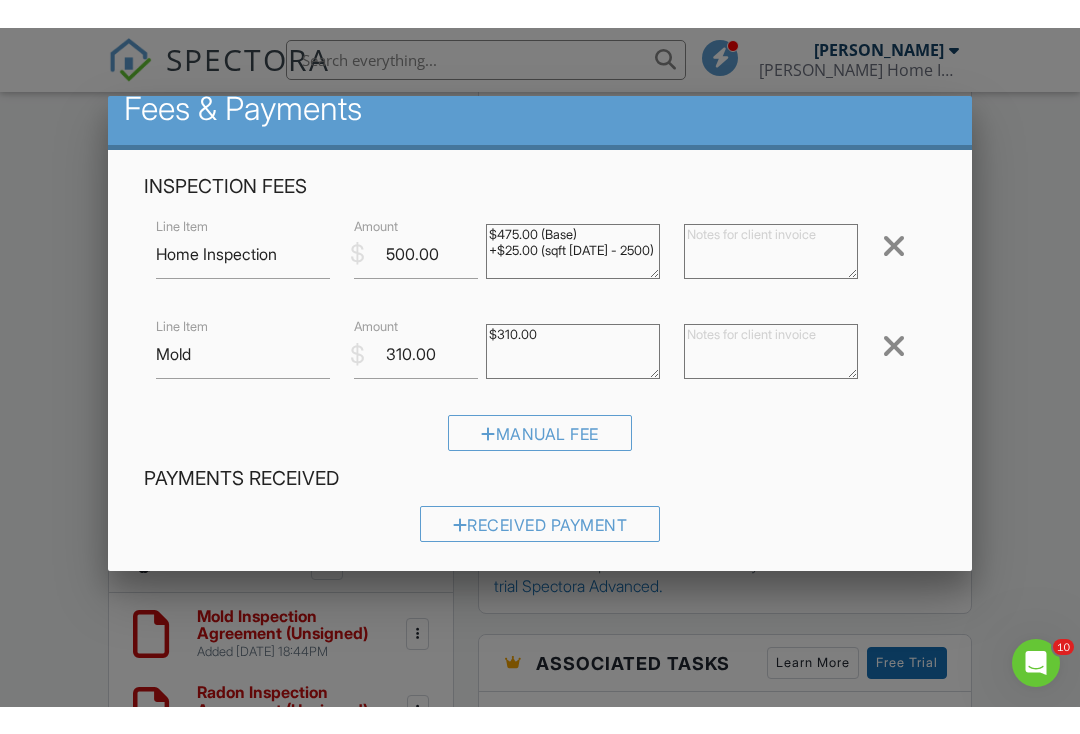 scroll, scrollTop: 24, scrollLeft: 0, axis: vertical 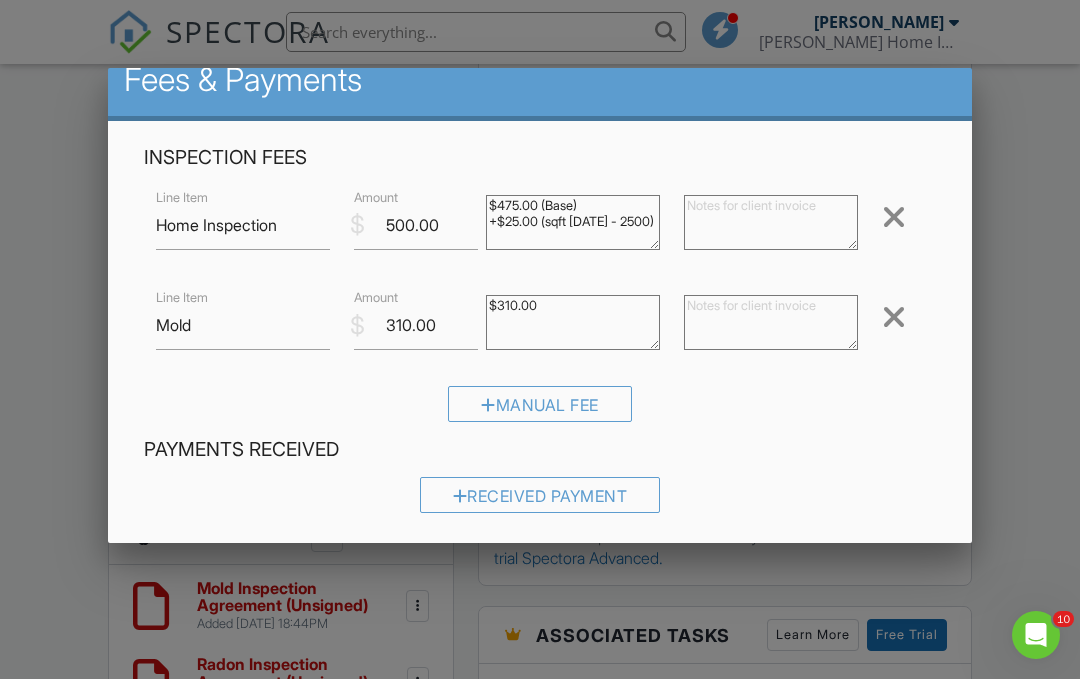 drag, startPoint x: 774, startPoint y: 433, endPoint x: 777, endPoint y: 338, distance: 95.047356 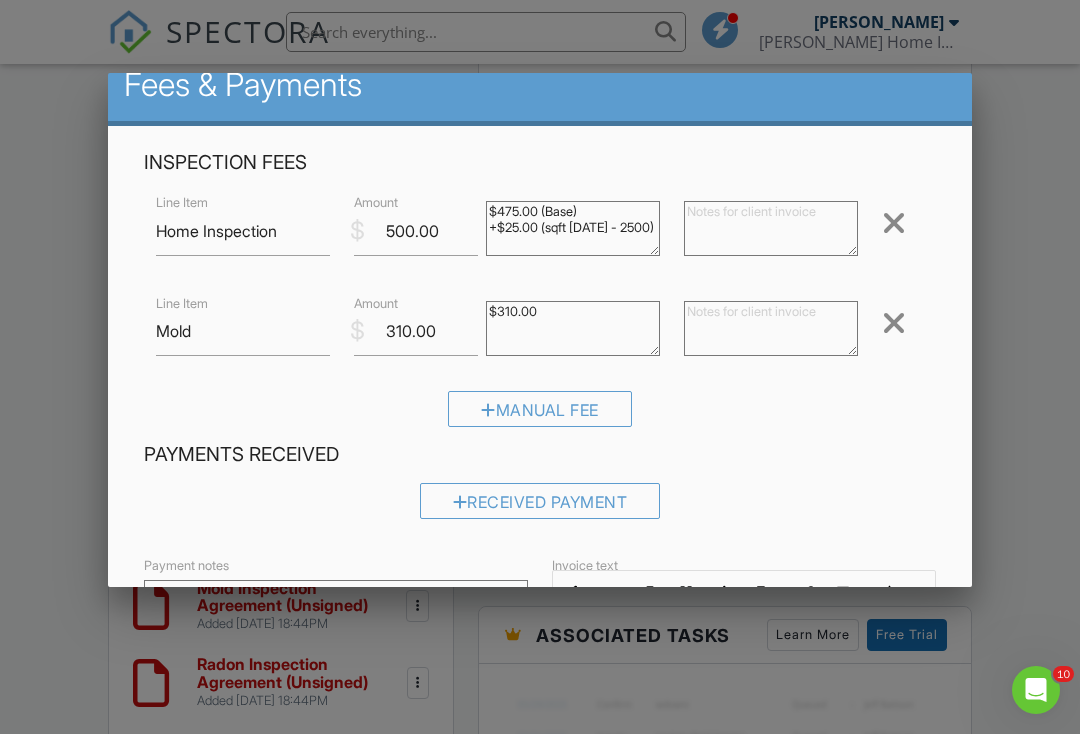 drag, startPoint x: 961, startPoint y: 101, endPoint x: 964, endPoint y: 142, distance: 41.109608 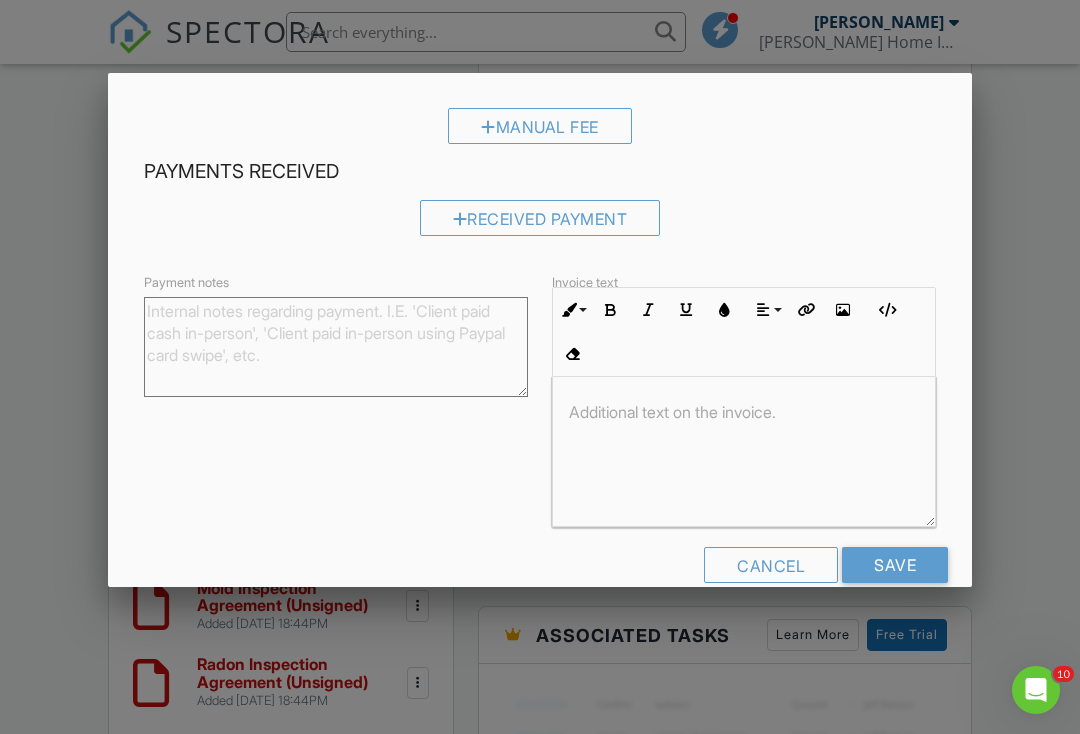 scroll, scrollTop: 339, scrollLeft: 0, axis: vertical 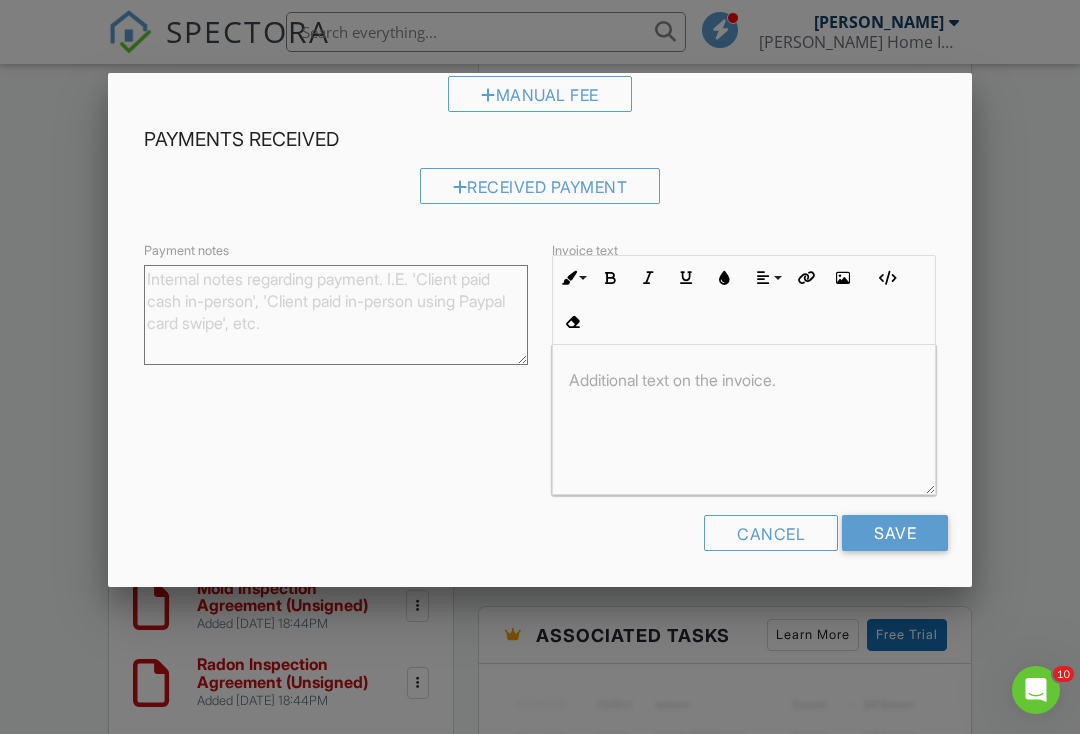 drag, startPoint x: 965, startPoint y: 164, endPoint x: 967, endPoint y: 372, distance: 208.00961 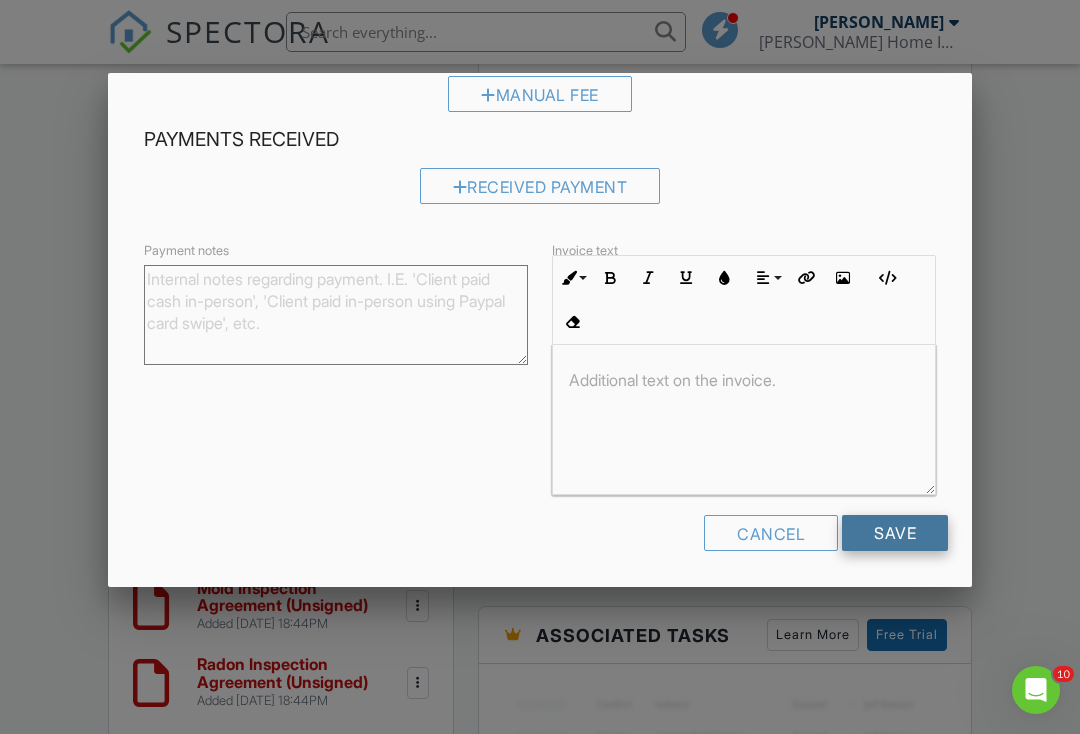 click on "Save" at bounding box center (895, 533) 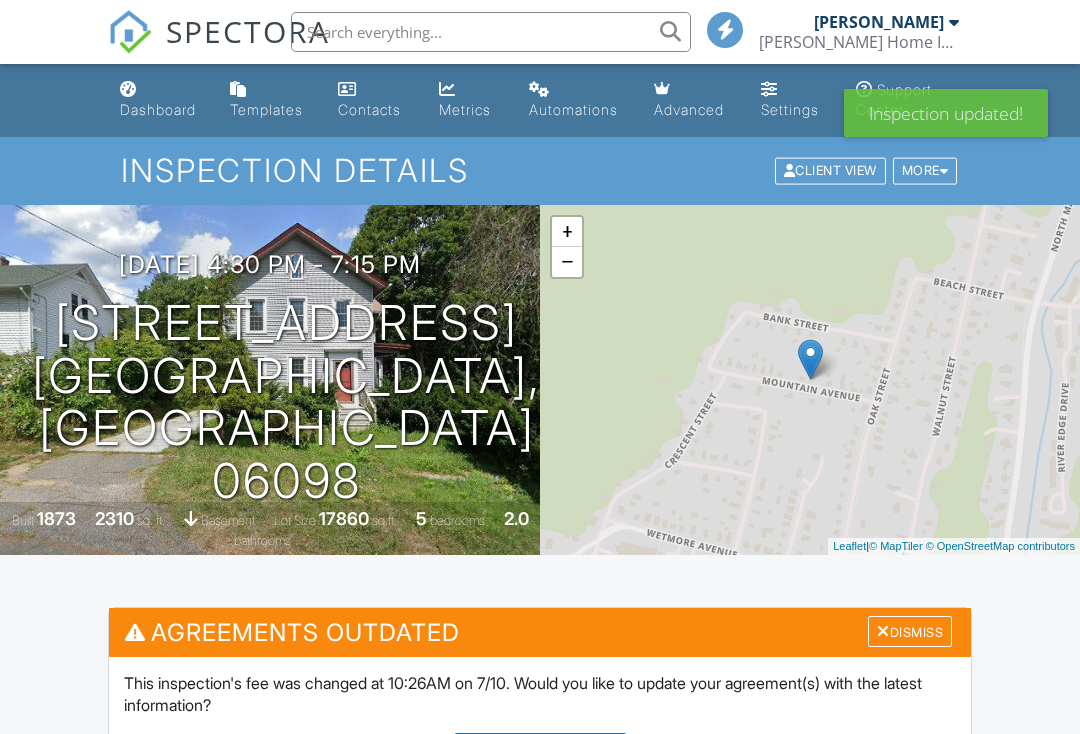 scroll, scrollTop: 0, scrollLeft: 0, axis: both 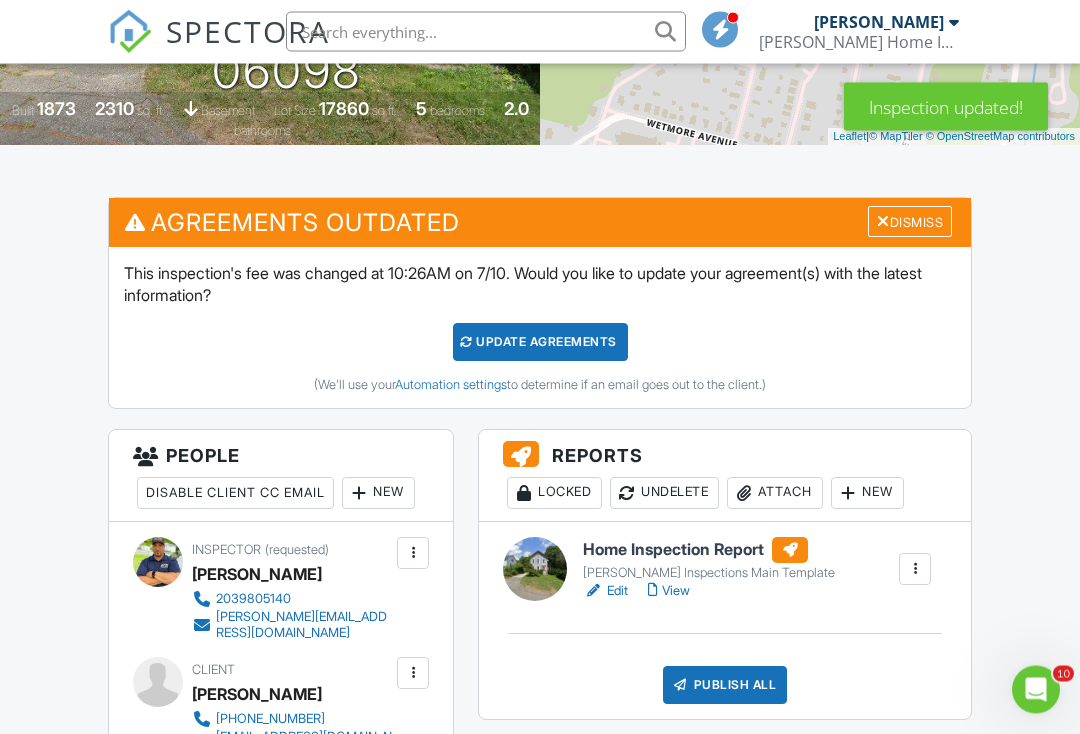 drag, startPoint x: 1073, startPoint y: 99, endPoint x: 1082, endPoint y: 162, distance: 63.63961 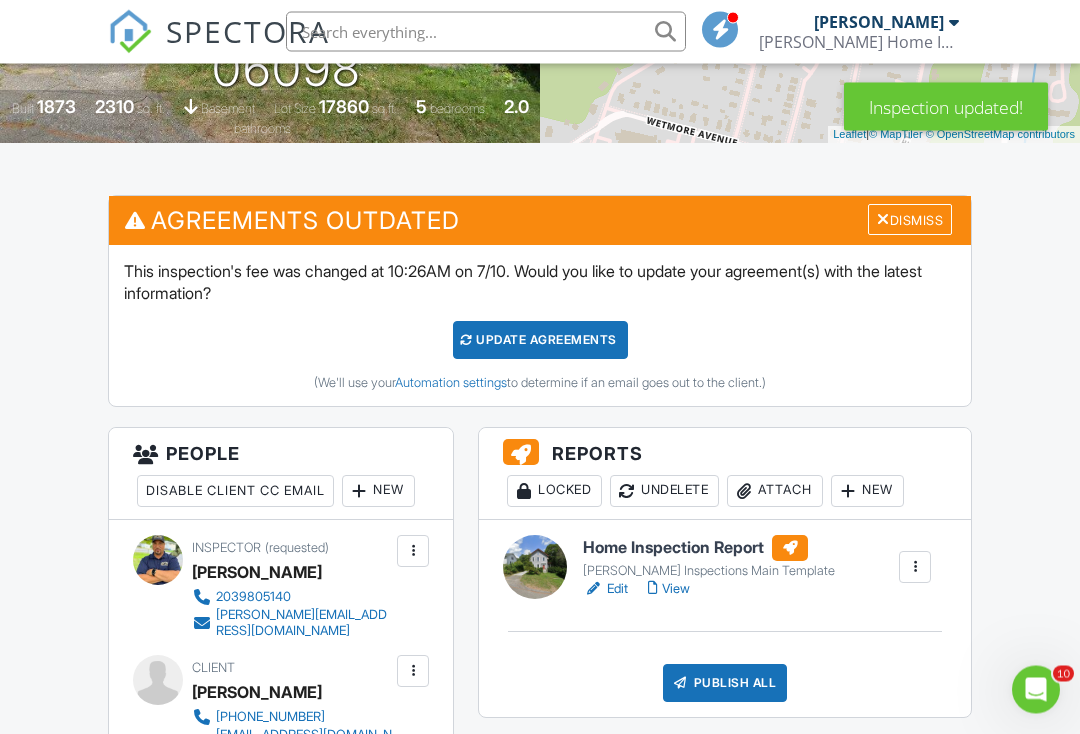 click on "Update Agreements" at bounding box center [540, 341] 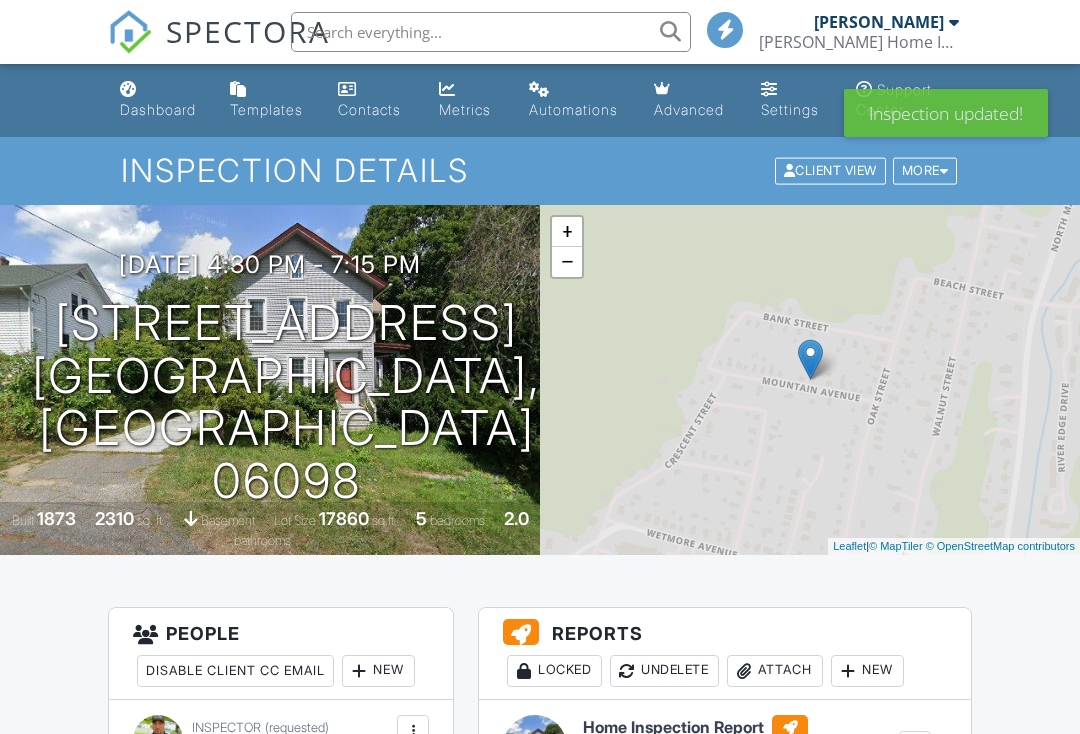 scroll, scrollTop: 0, scrollLeft: 0, axis: both 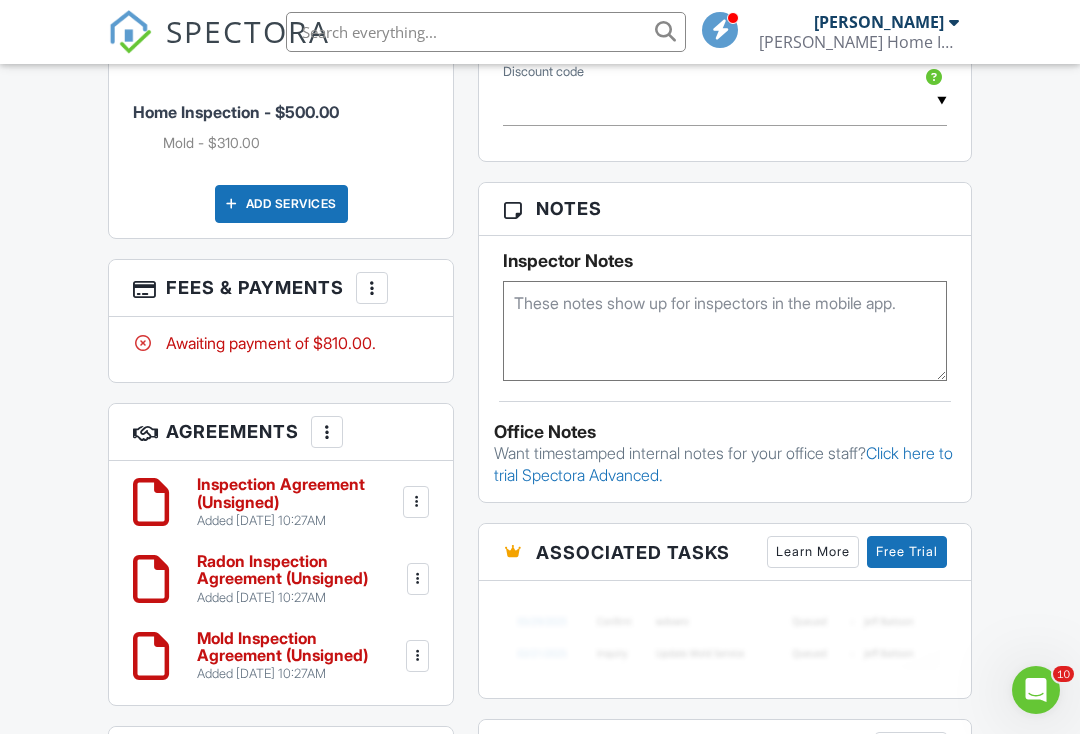 drag, startPoint x: 1077, startPoint y: 87, endPoint x: 1047, endPoint y: 288, distance: 203.22647 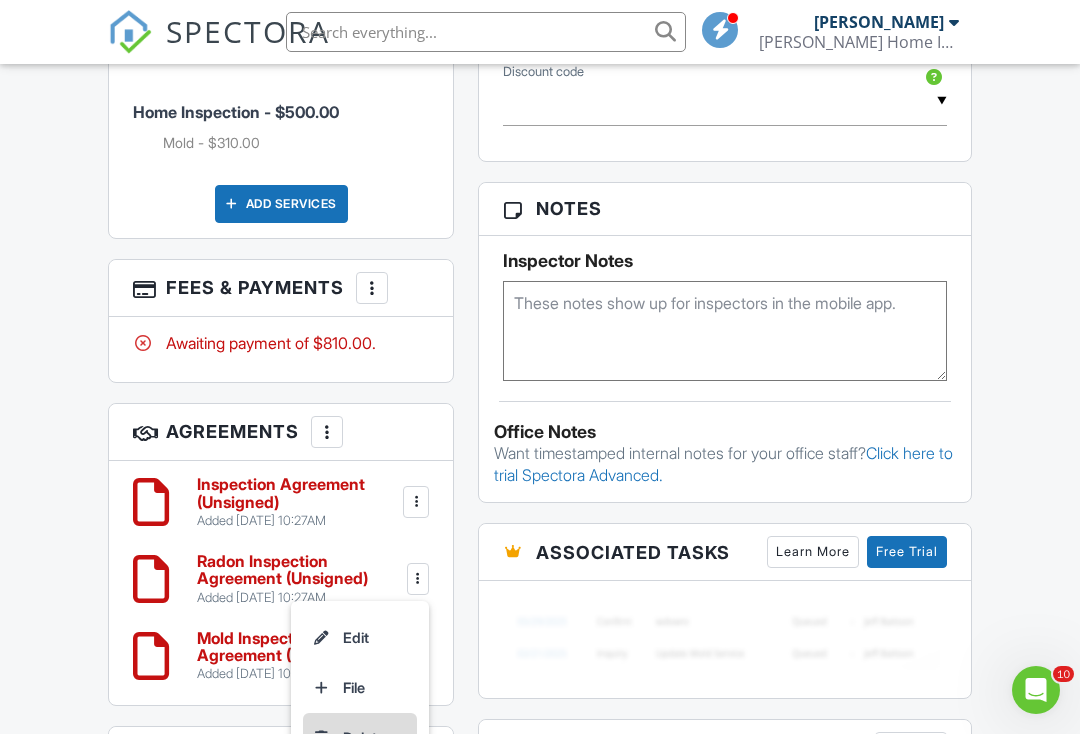 click on "Delete" at bounding box center (360, 738) 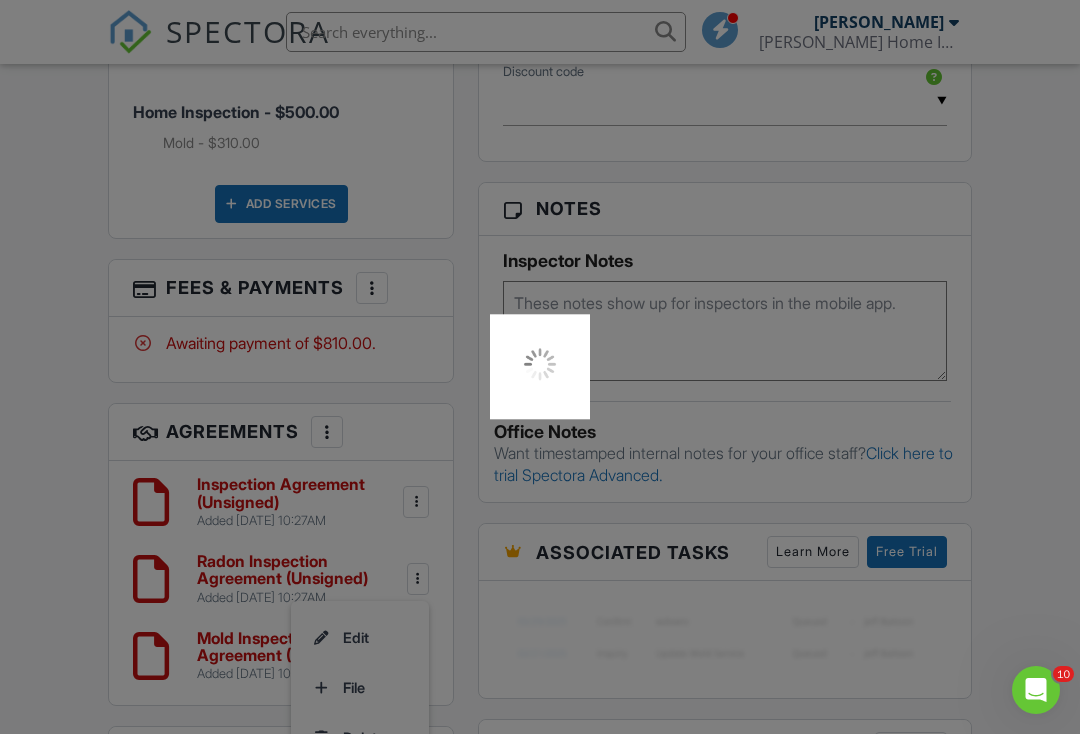 click at bounding box center (540, 366) 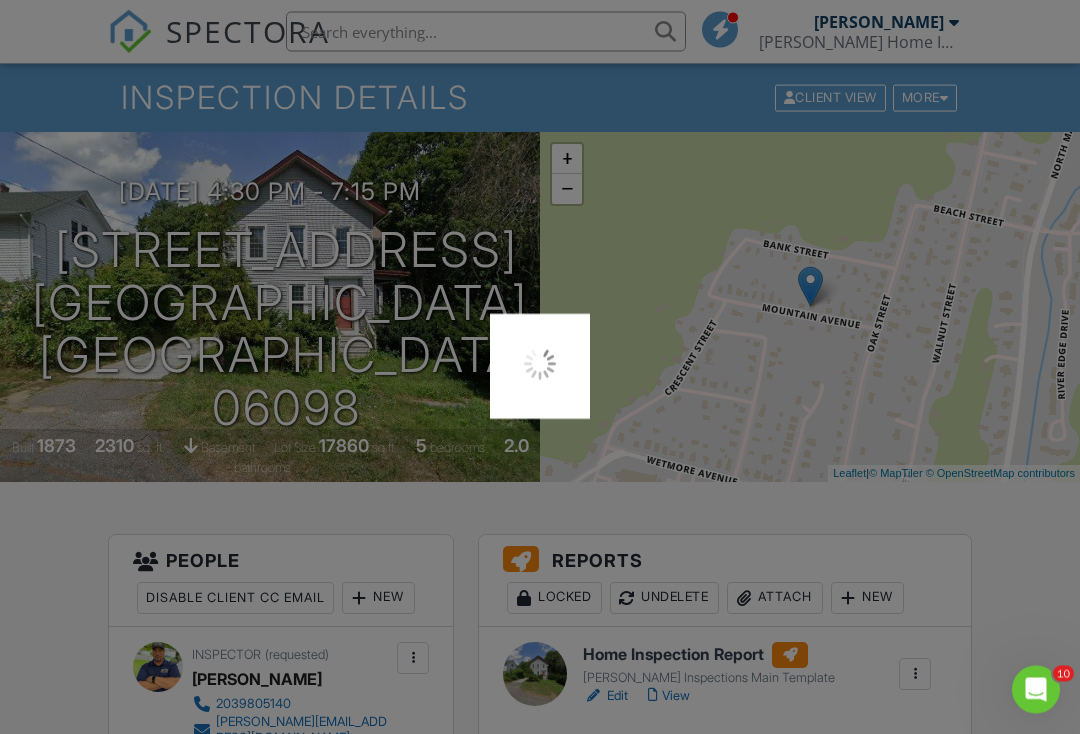 scroll, scrollTop: 0, scrollLeft: 0, axis: both 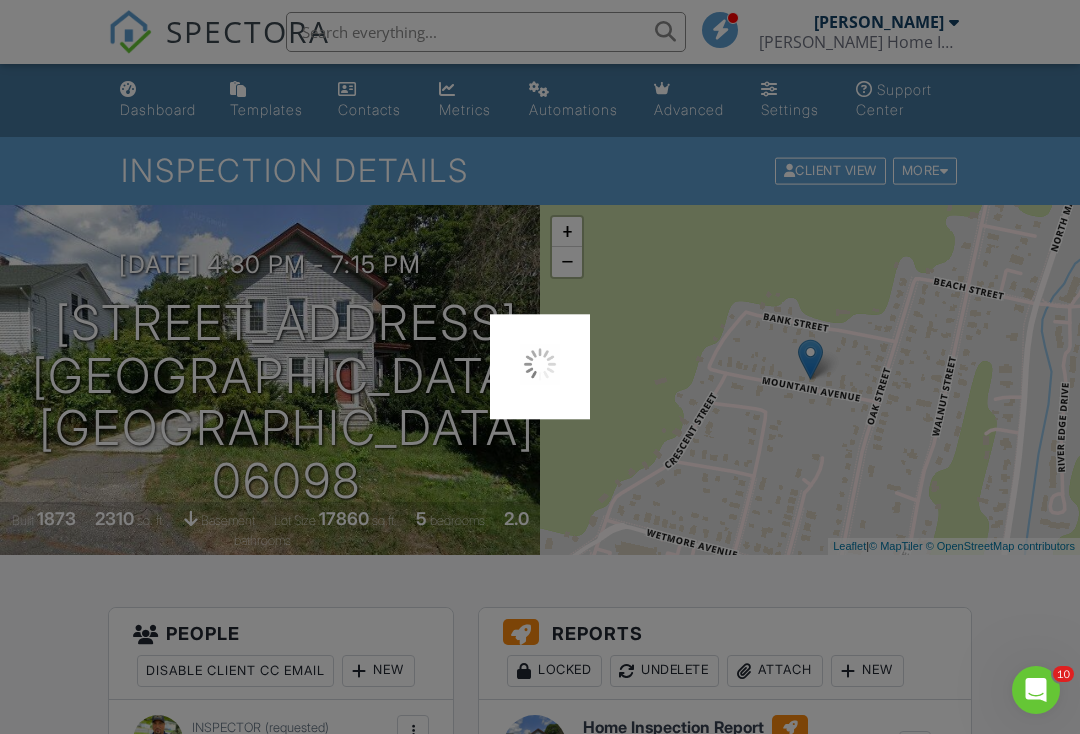 click at bounding box center [540, 367] 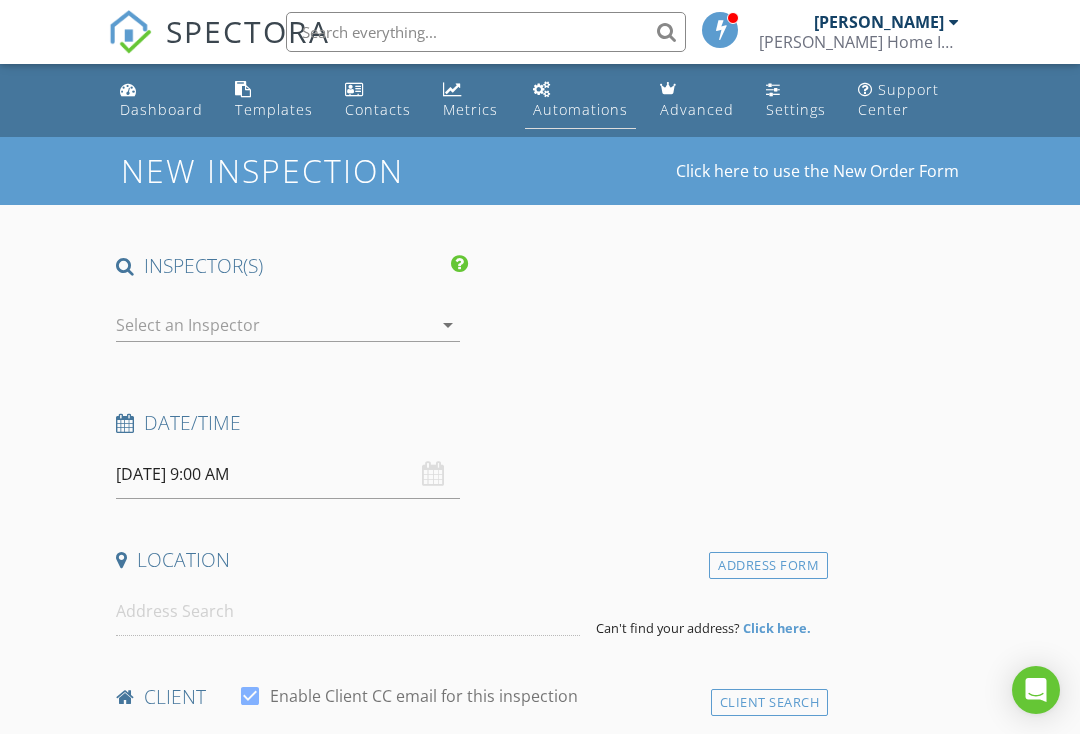 scroll, scrollTop: 0, scrollLeft: 0, axis: both 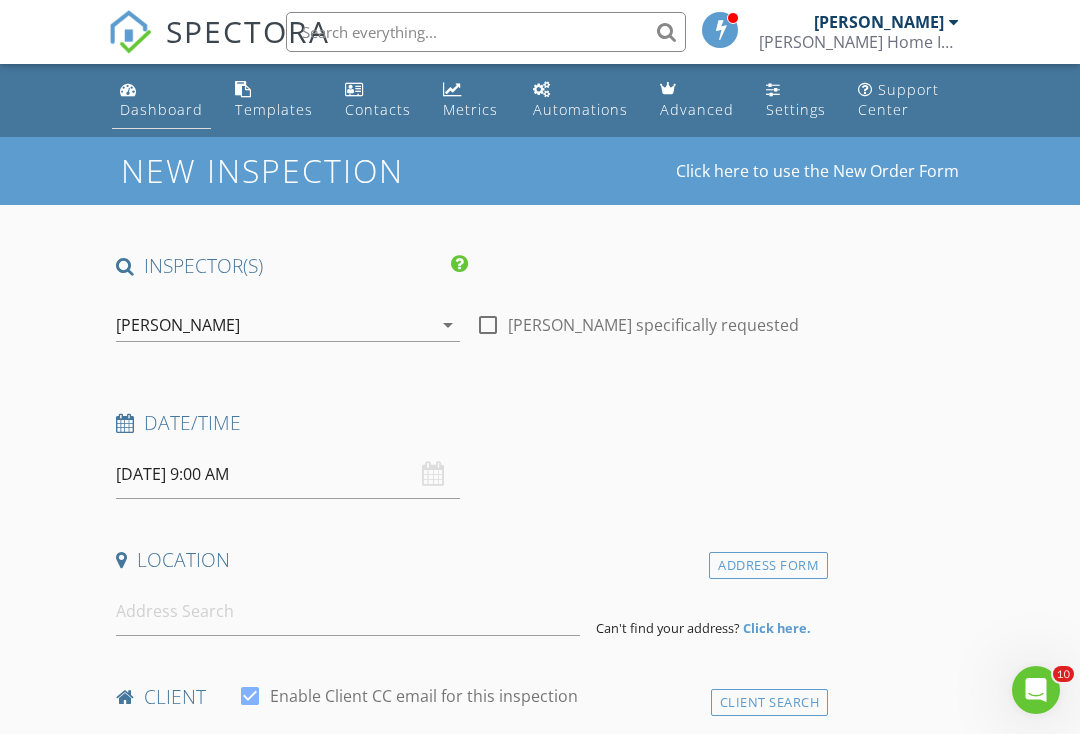 click on "Dashboard" at bounding box center (161, 109) 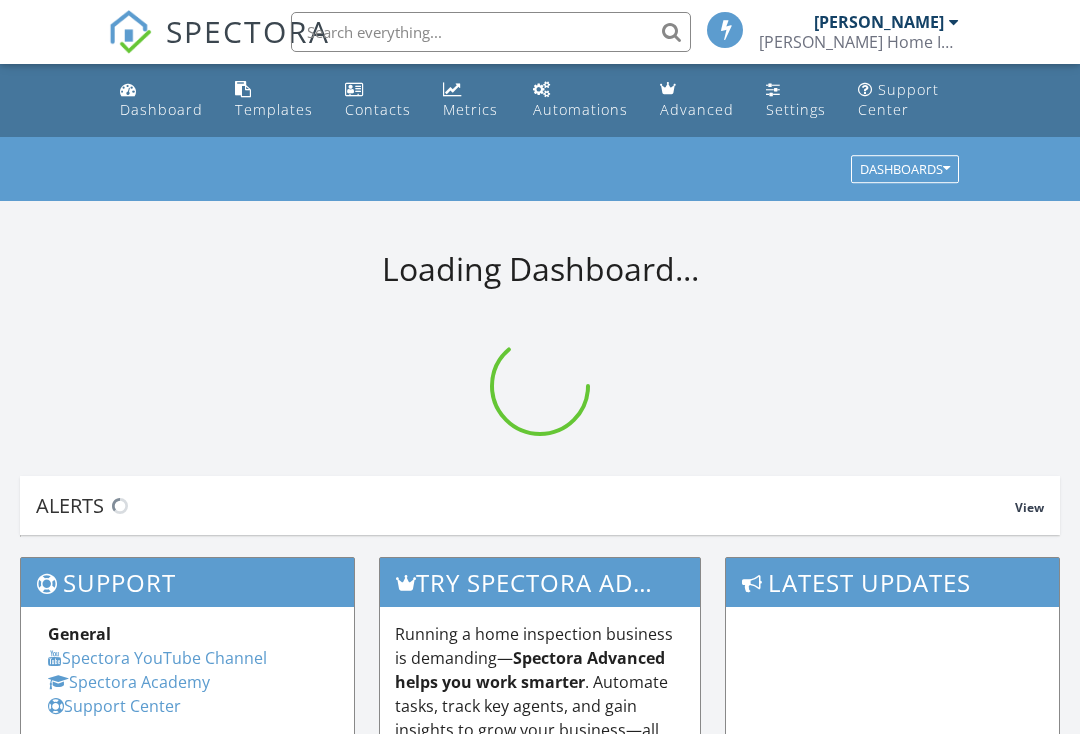 scroll, scrollTop: 0, scrollLeft: 0, axis: both 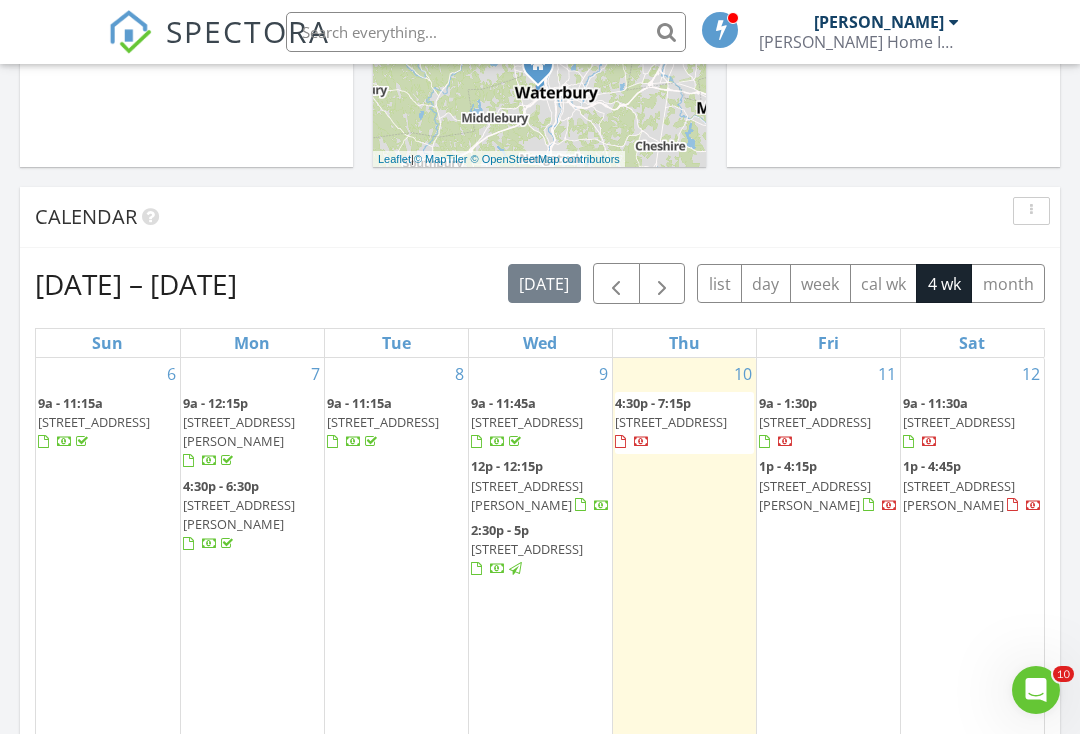click on "[STREET_ADDRESS]" at bounding box center [671, 422] 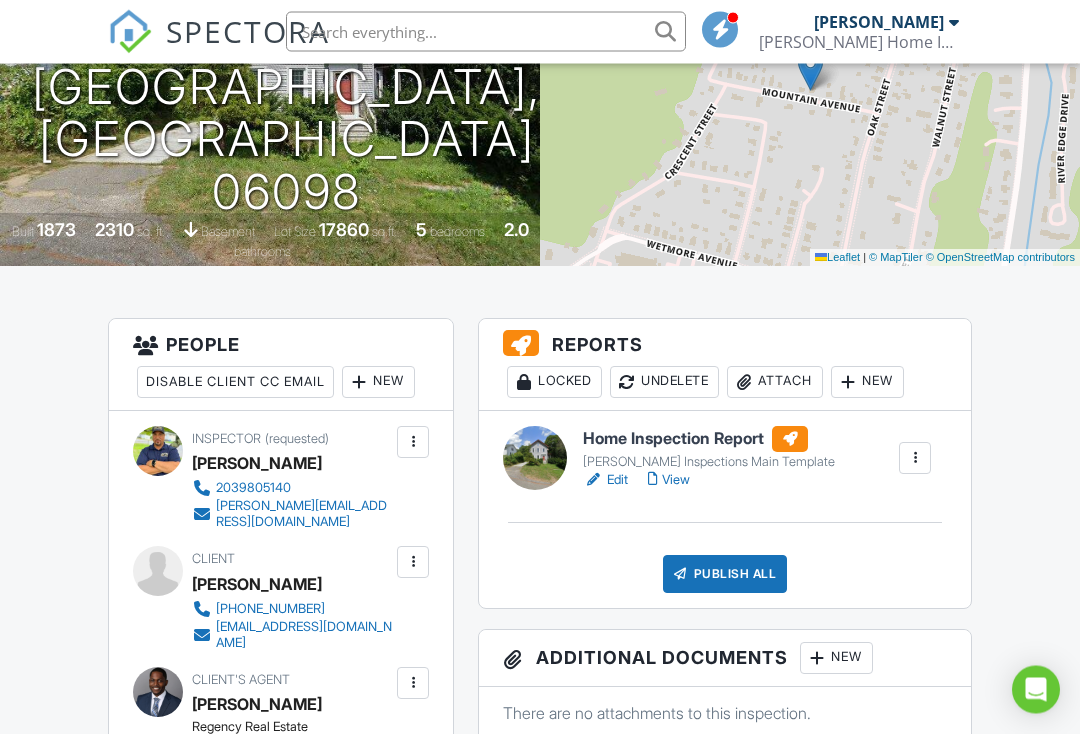 scroll, scrollTop: 453, scrollLeft: 0, axis: vertical 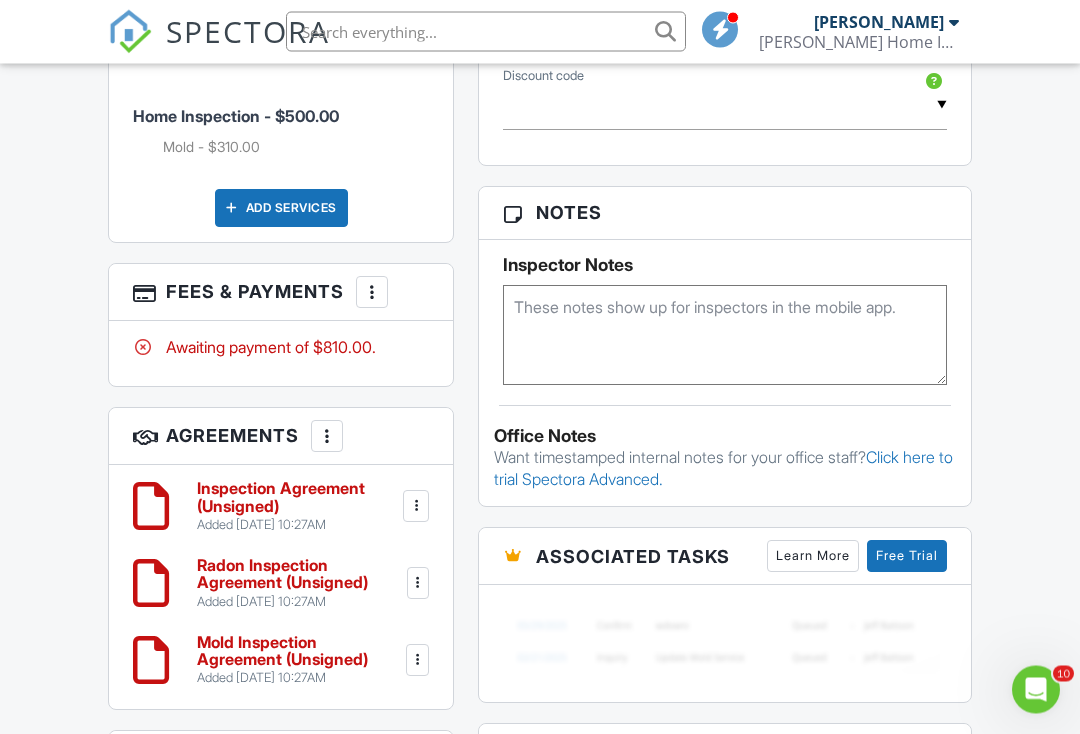 click at bounding box center [418, 584] 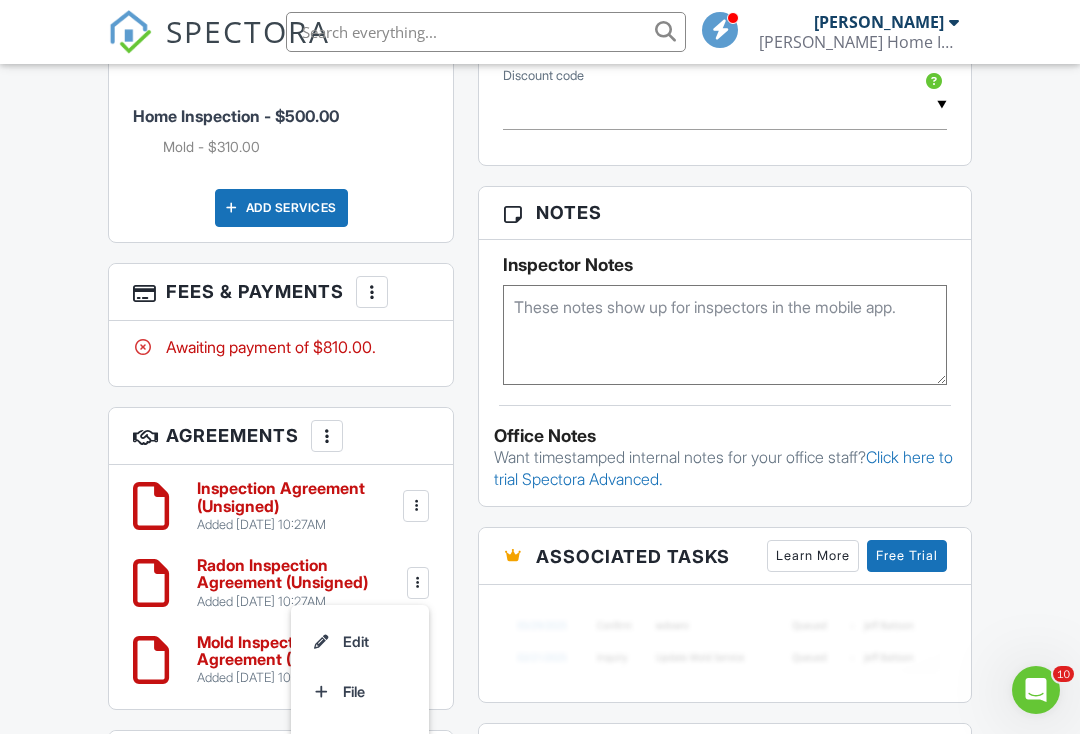 click on "Delete" at bounding box center (360, 742) 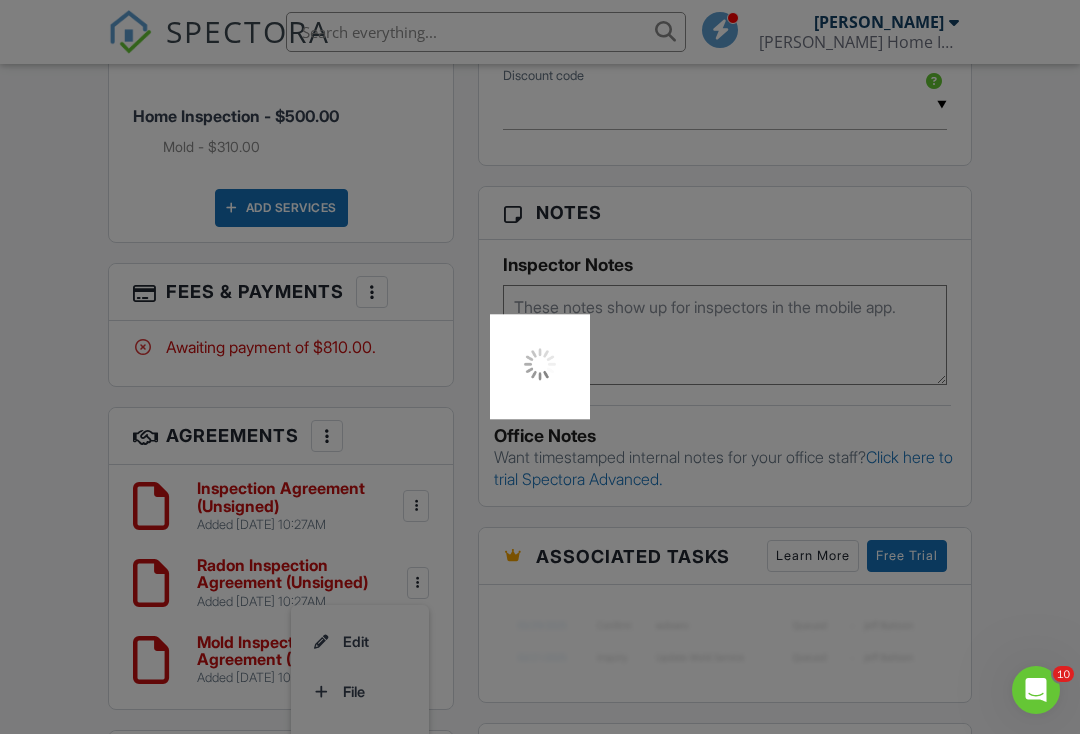 click at bounding box center (540, 367) 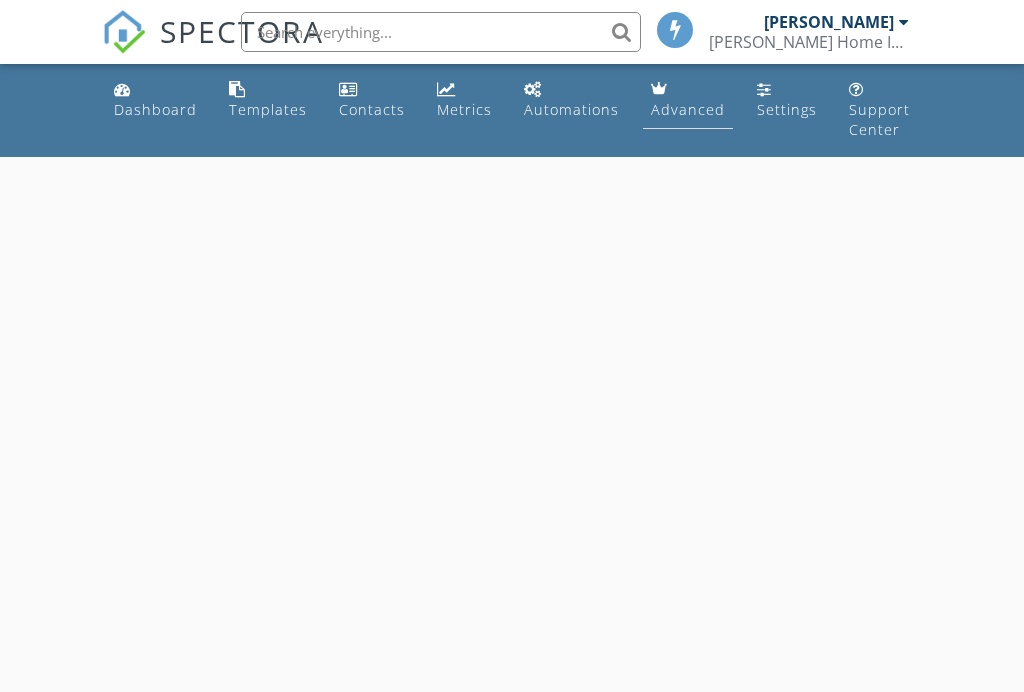scroll, scrollTop: 0, scrollLeft: 0, axis: both 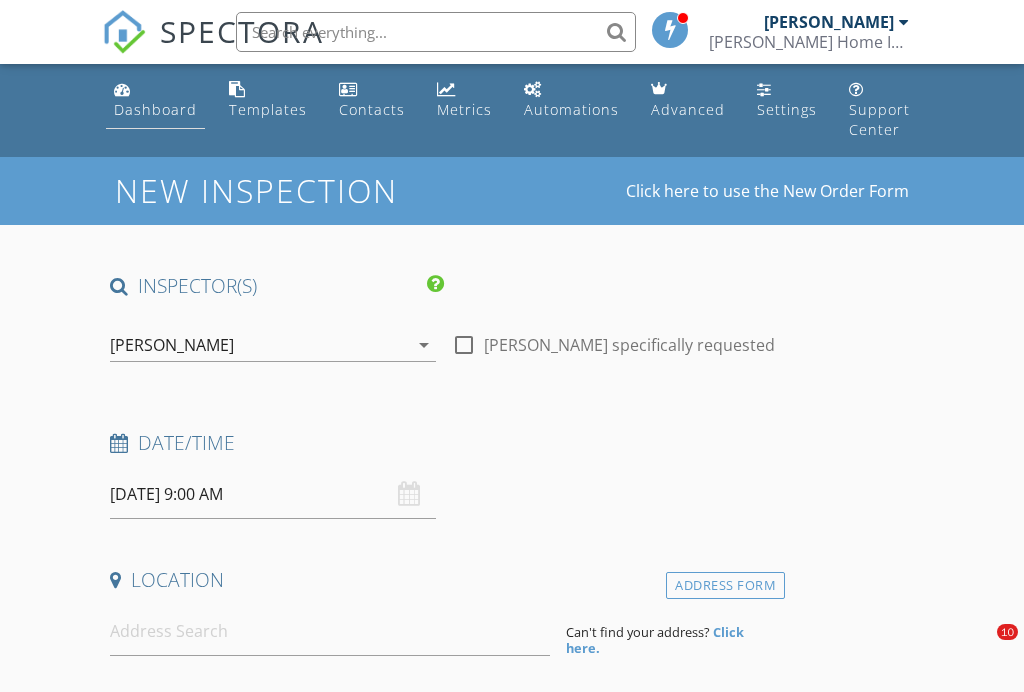 click on "Dashboard" at bounding box center [155, 109] 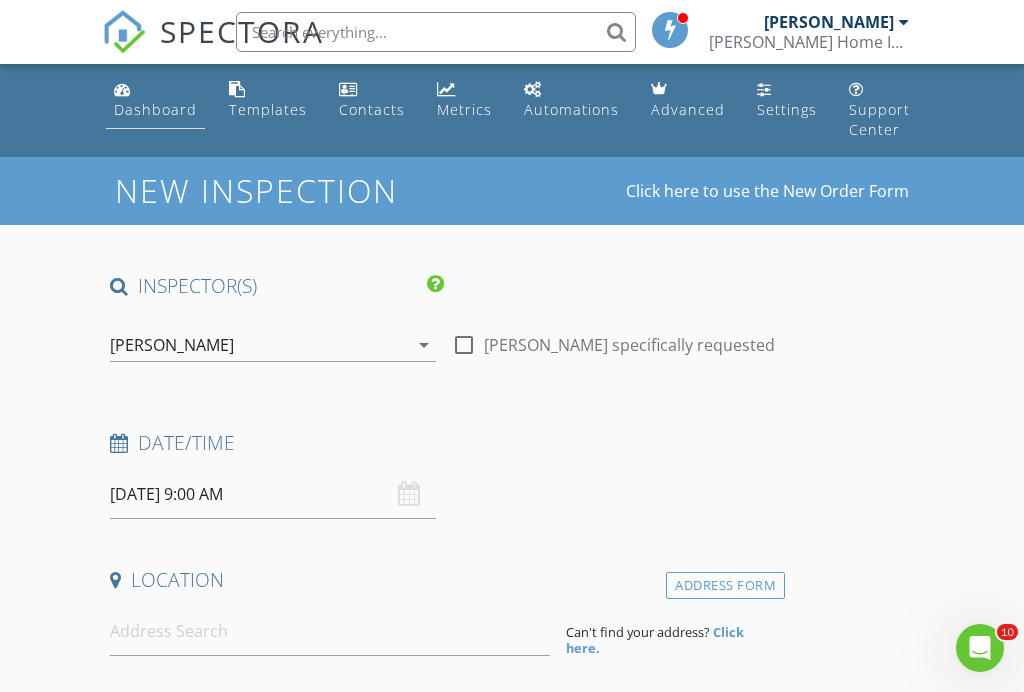 scroll, scrollTop: 0, scrollLeft: 0, axis: both 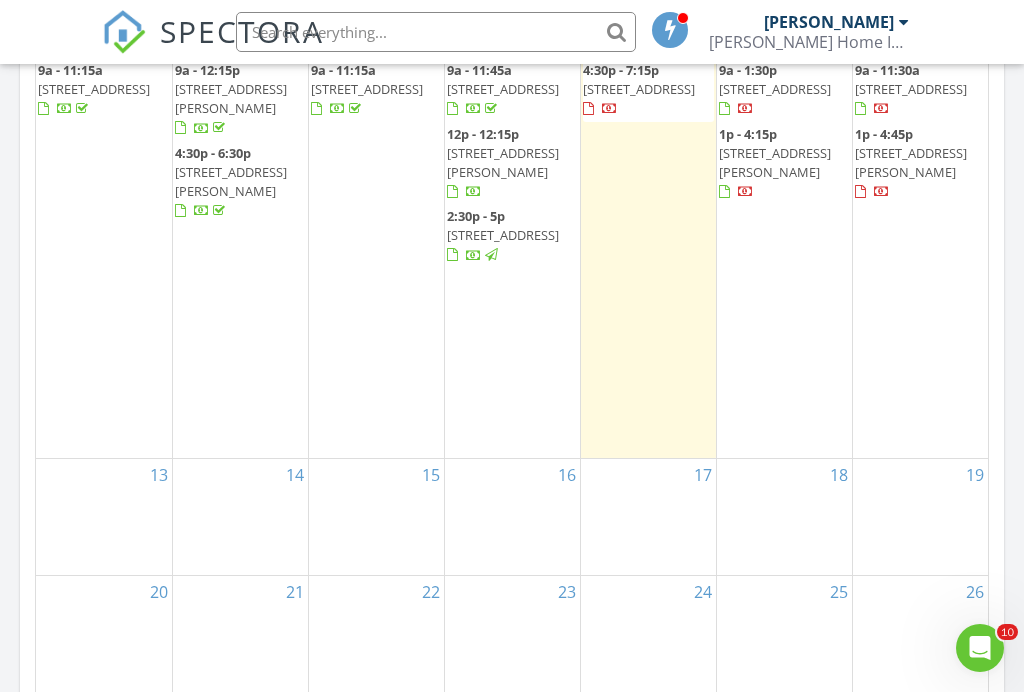 click on "12
9a - 11:30a
503 Mulberry St, Southington 06479
1p - 4:45p
30 Dwight Dr, Middlefield 06455" at bounding box center (921, 241) 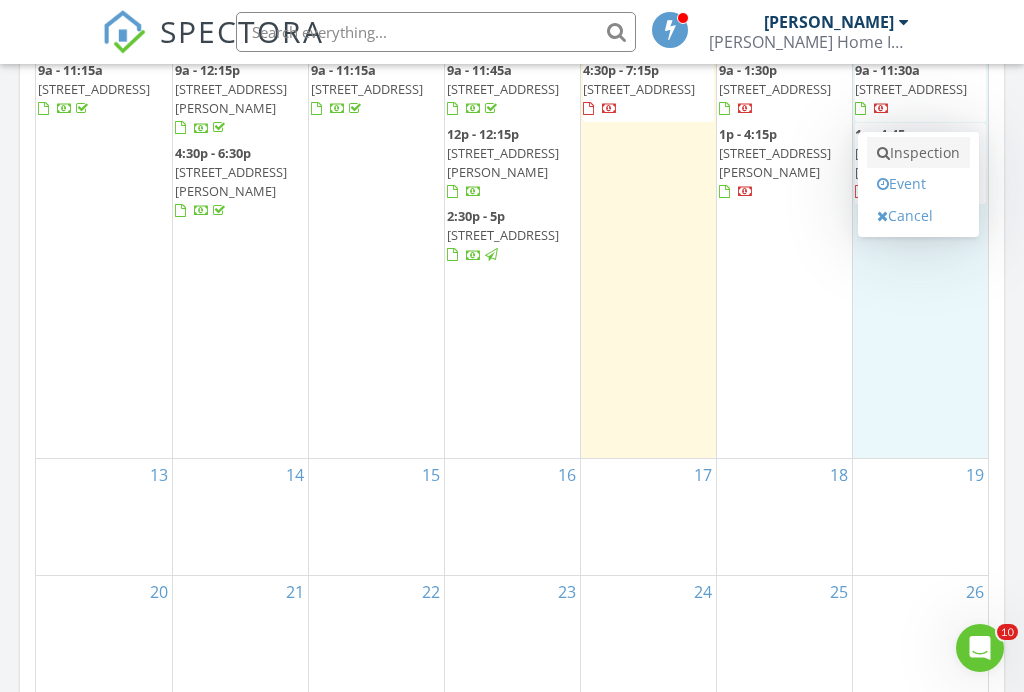 click on "Inspection" at bounding box center [918, 153] 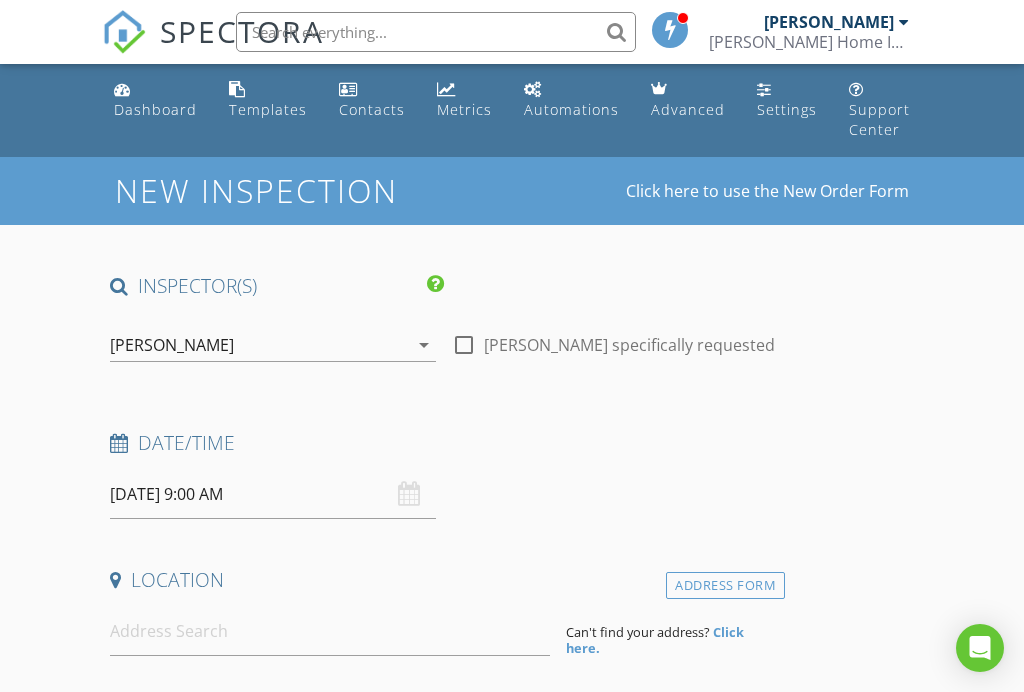 scroll, scrollTop: 81, scrollLeft: 0, axis: vertical 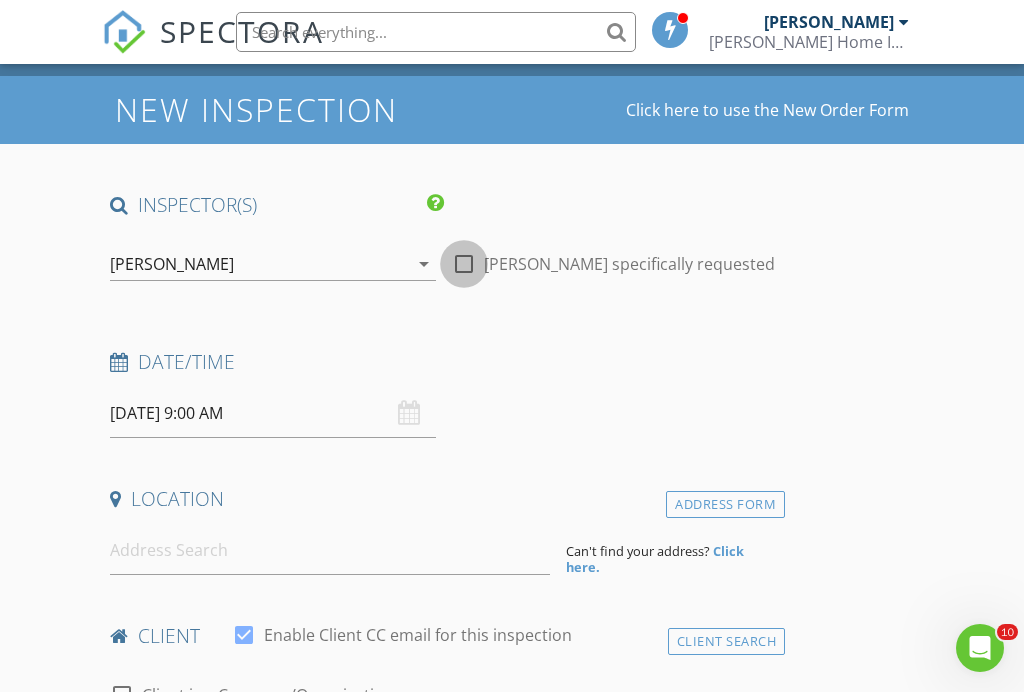 click at bounding box center (464, 264) 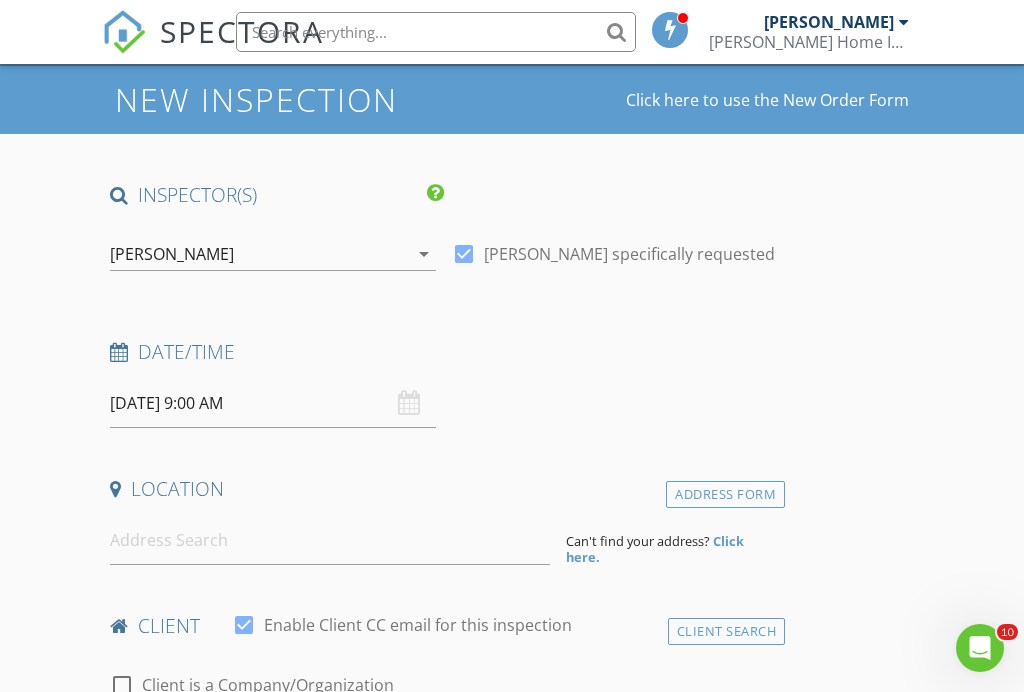 scroll, scrollTop: 104, scrollLeft: 0, axis: vertical 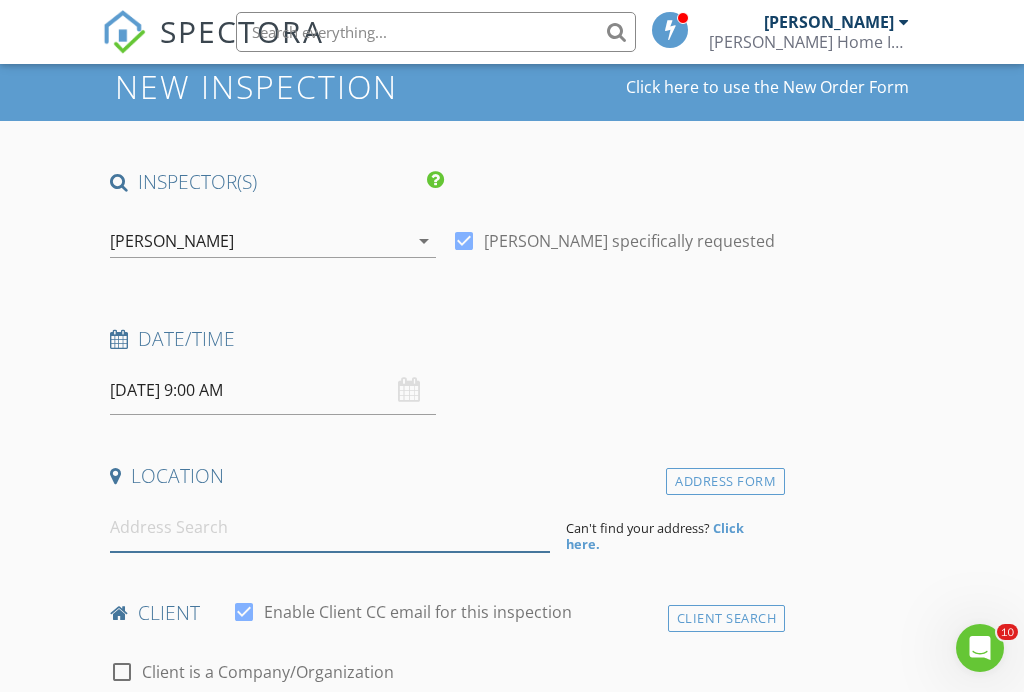 click at bounding box center [329, 527] 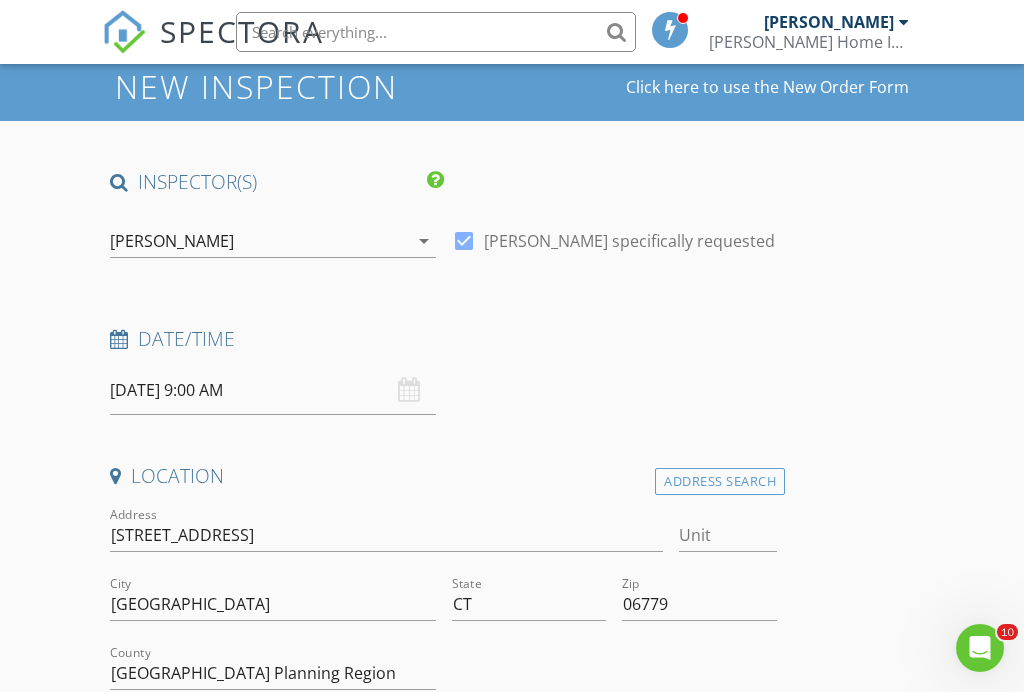 scroll, scrollTop: 274, scrollLeft: 0, axis: vertical 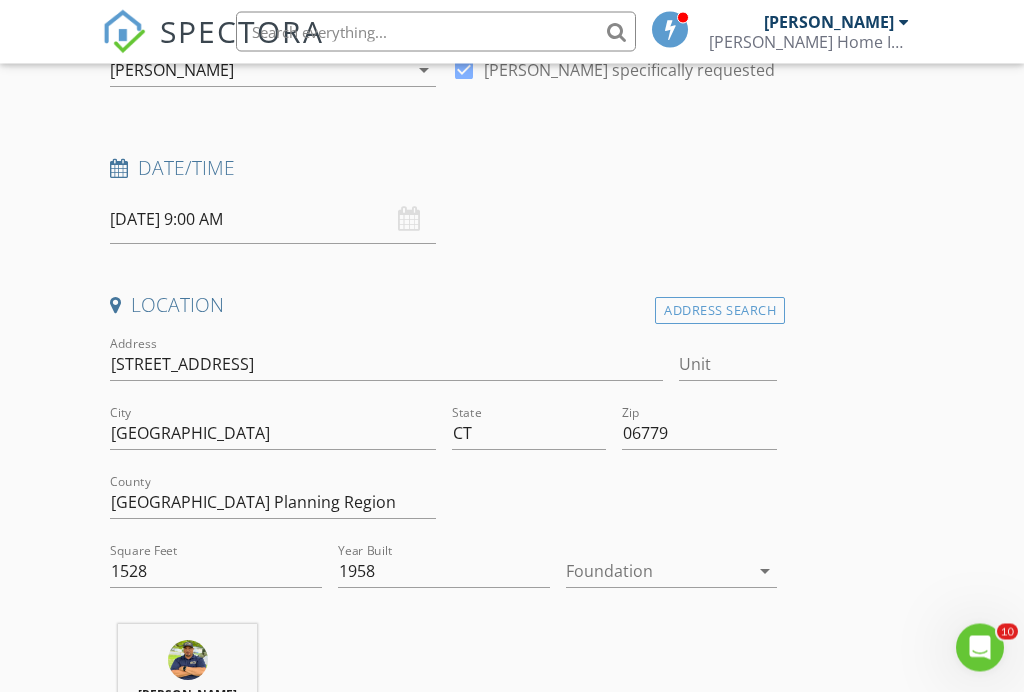 click at bounding box center (658, 572) 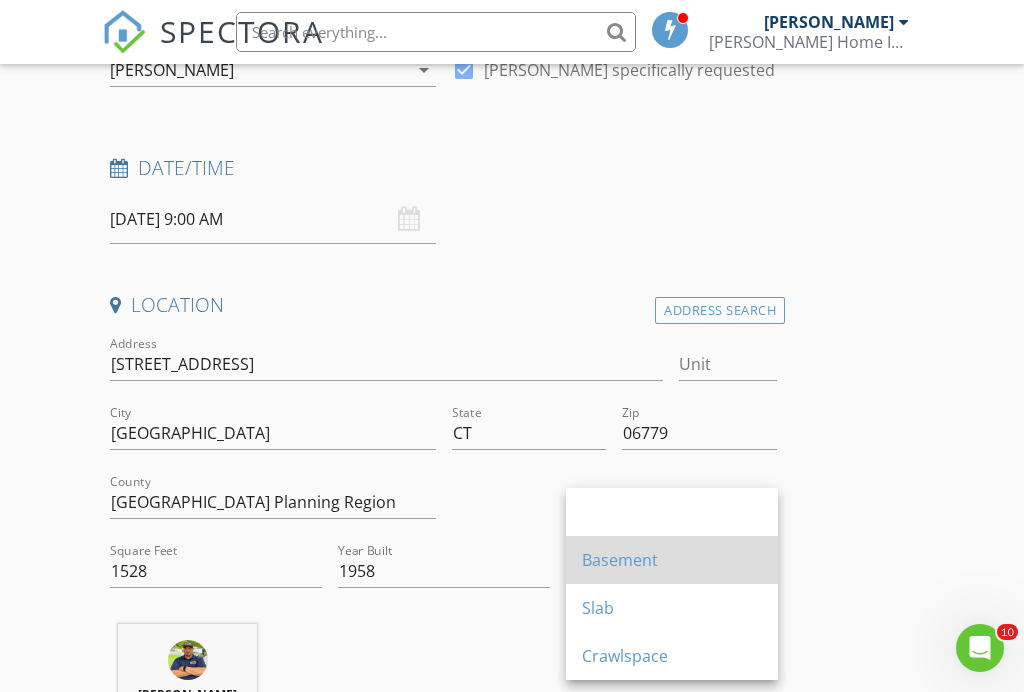 click on "Basement" at bounding box center [672, 560] 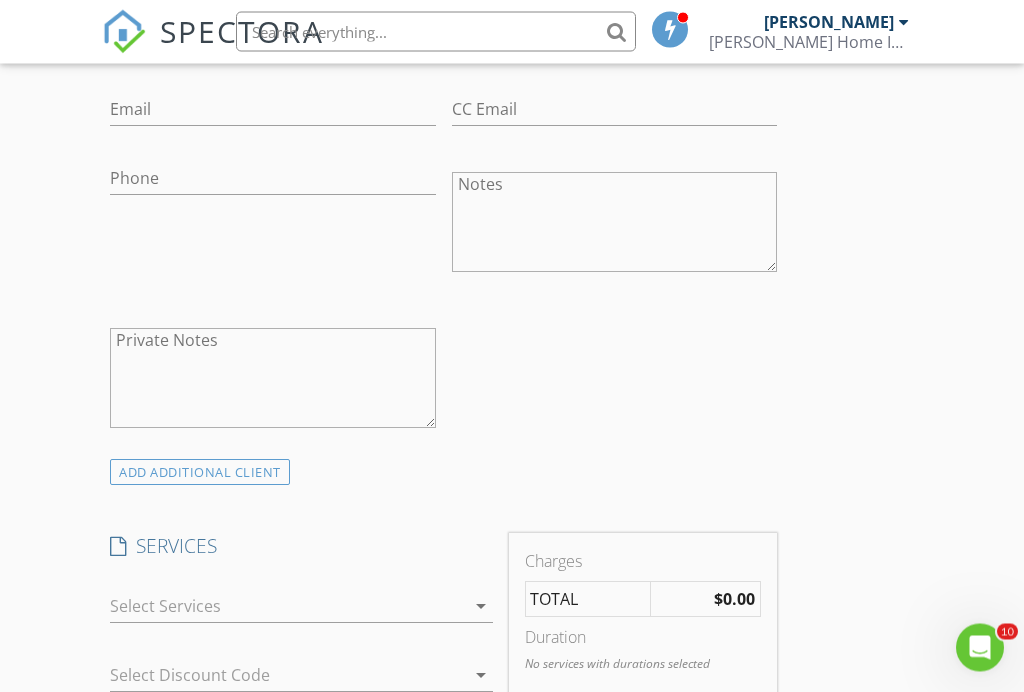 scroll, scrollTop: 1303, scrollLeft: 0, axis: vertical 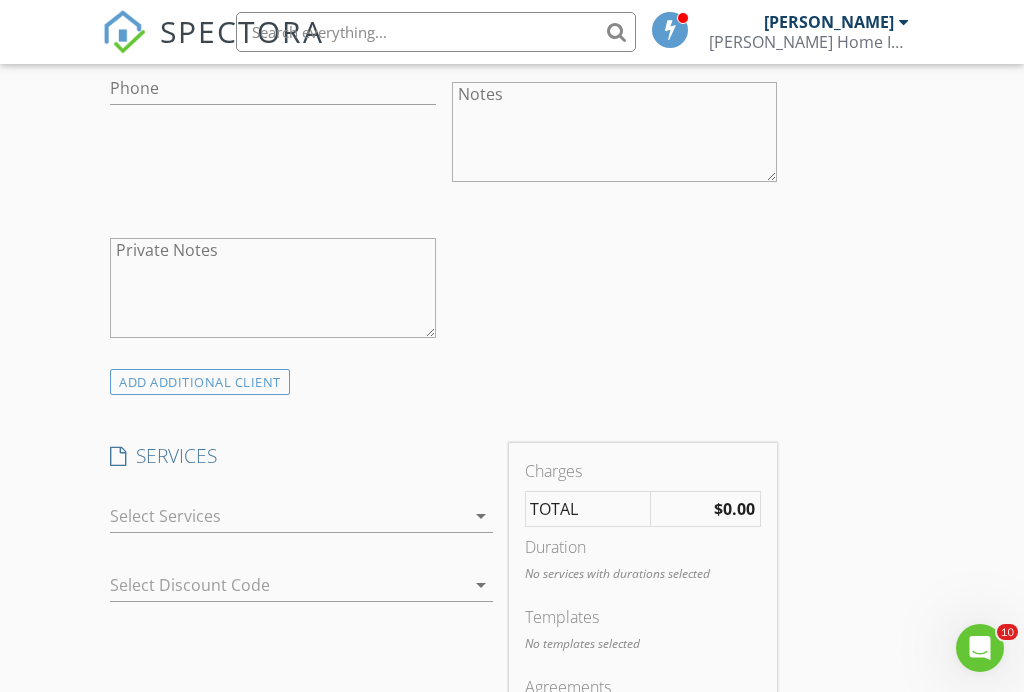 click at bounding box center [287, 516] 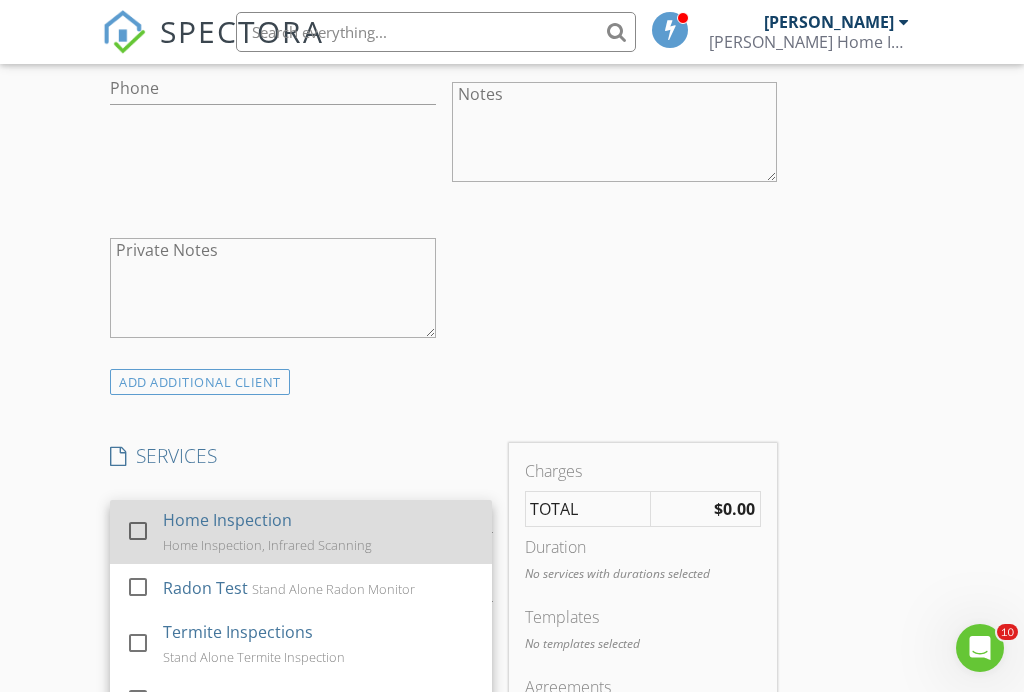click on "Home Inspection   Home Inspection, Infrared Scanning" at bounding box center [320, 532] 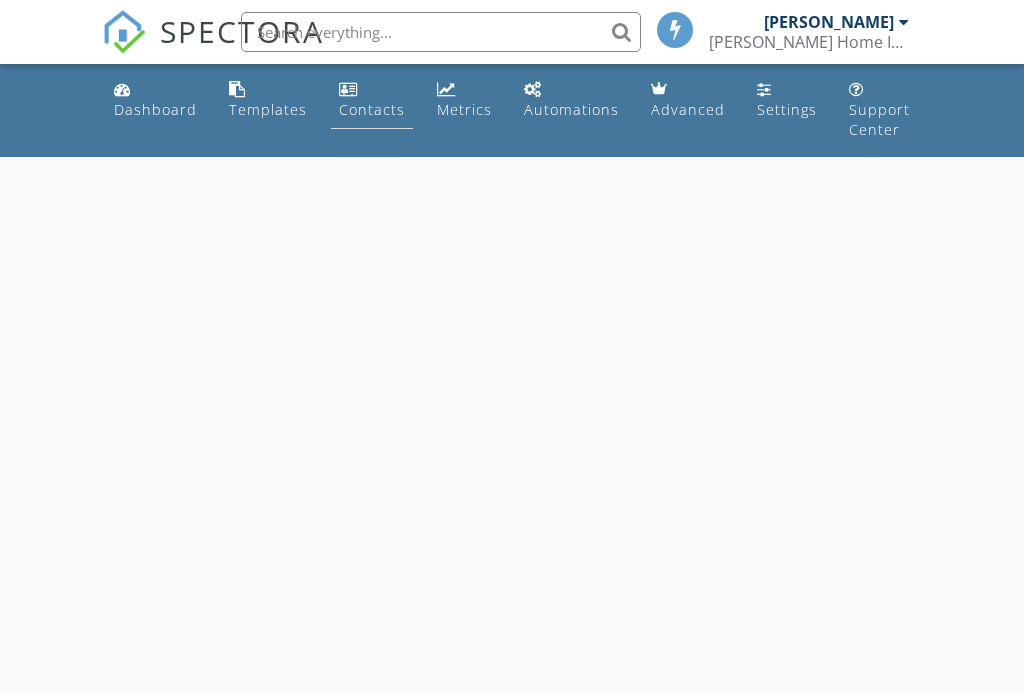 scroll, scrollTop: 0, scrollLeft: 0, axis: both 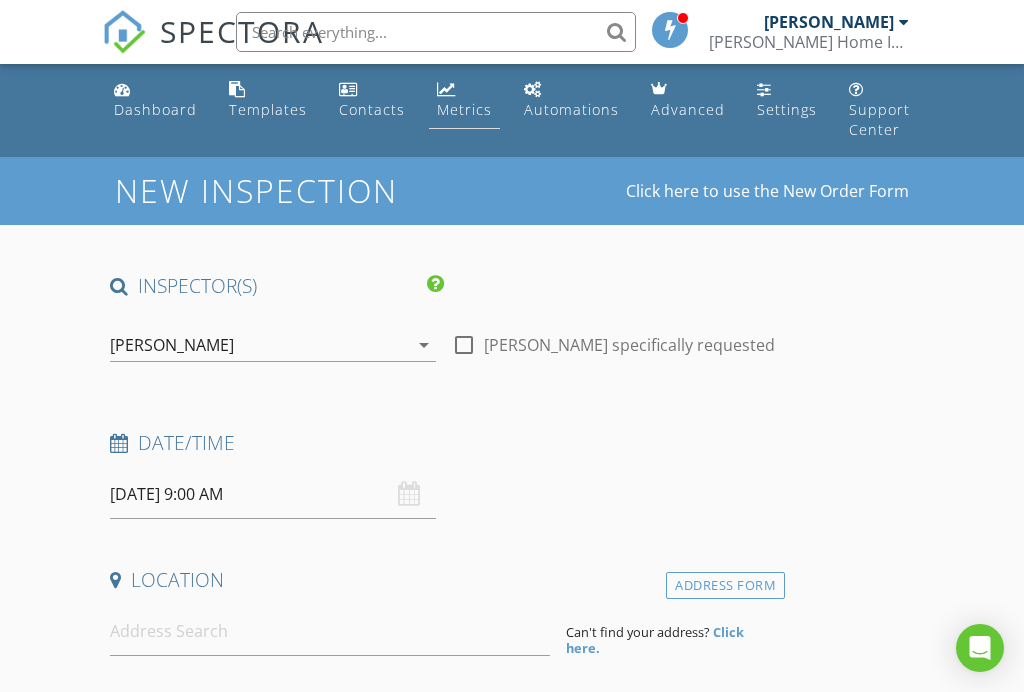 click at bounding box center [446, 89] 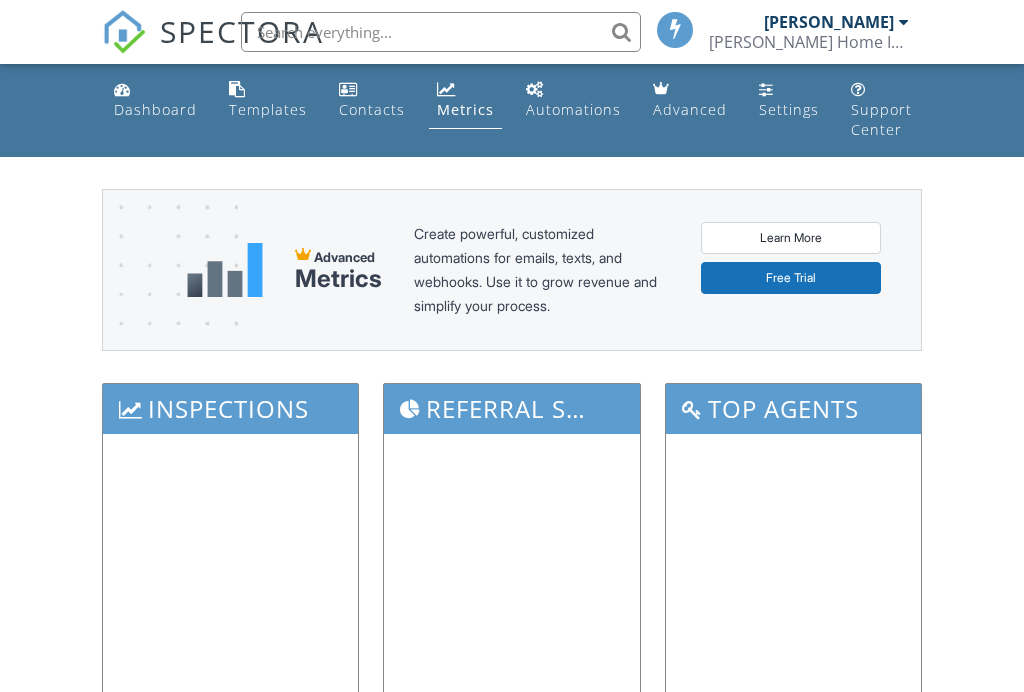 scroll, scrollTop: 0, scrollLeft: 0, axis: both 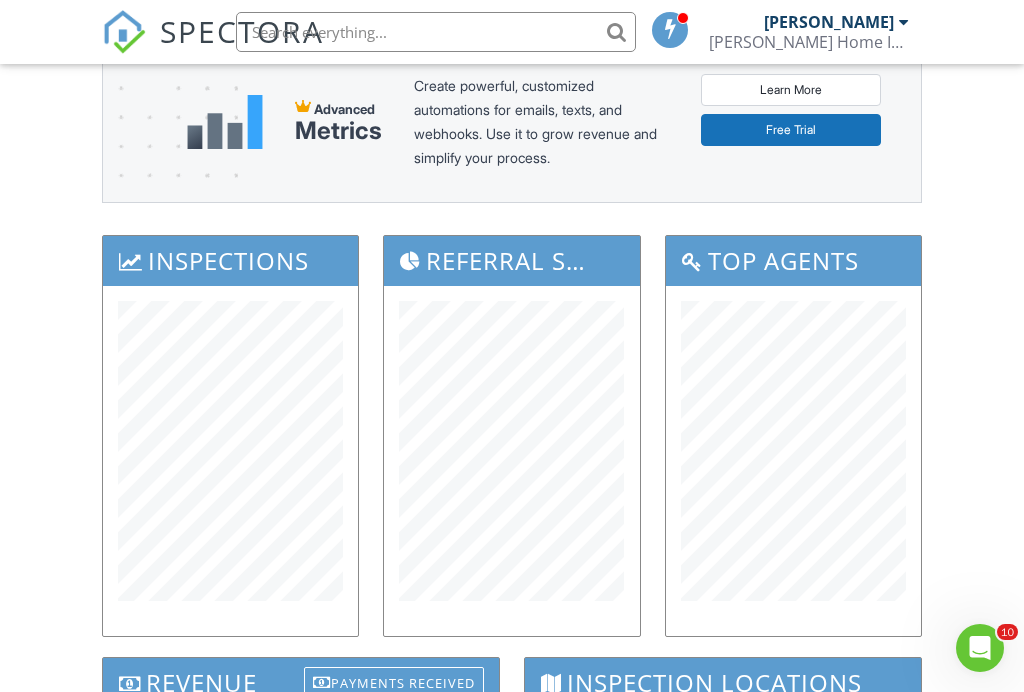 click on "Dashboard
Templates
Contacts
Metrics
Automations
Advanced
Settings
Support Center
Advanced
Metrics
Create powerful, customized automations for emails, texts, and webhooks.
Use it to grow revenue and simplify your process.
Learn More
Free Trial
Inspections
Referral Sources
Top Agents
Revenue
Payments Received
Inspection Locations
+ − Leaflet  | Tiles © Esri
Partnership Revenue
ALL TIME
0
Online Scheduler Revenue
ALL TIME
7,750
Start Date
End Date
Okay
Cancel" at bounding box center [512, 644] 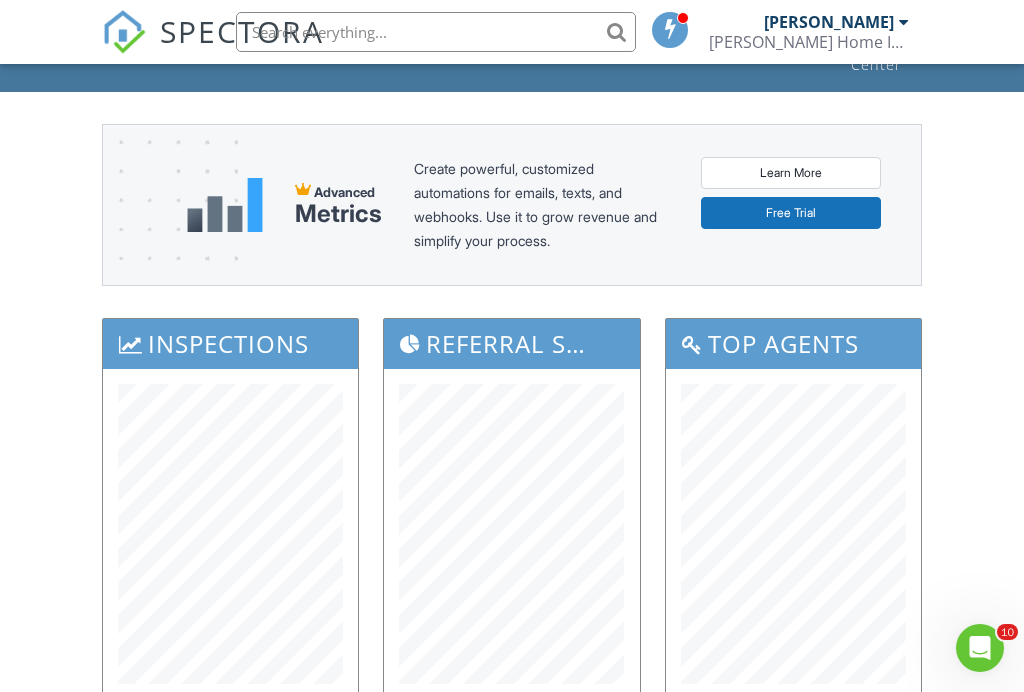 scroll, scrollTop: 0, scrollLeft: 0, axis: both 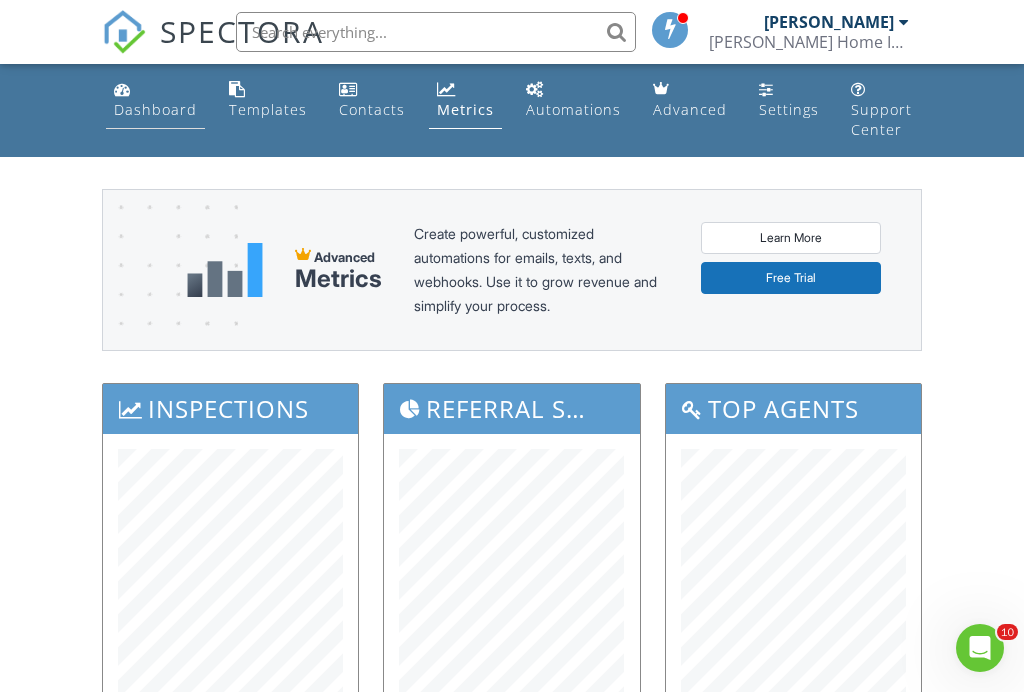 click on "Dashboard" at bounding box center (155, 109) 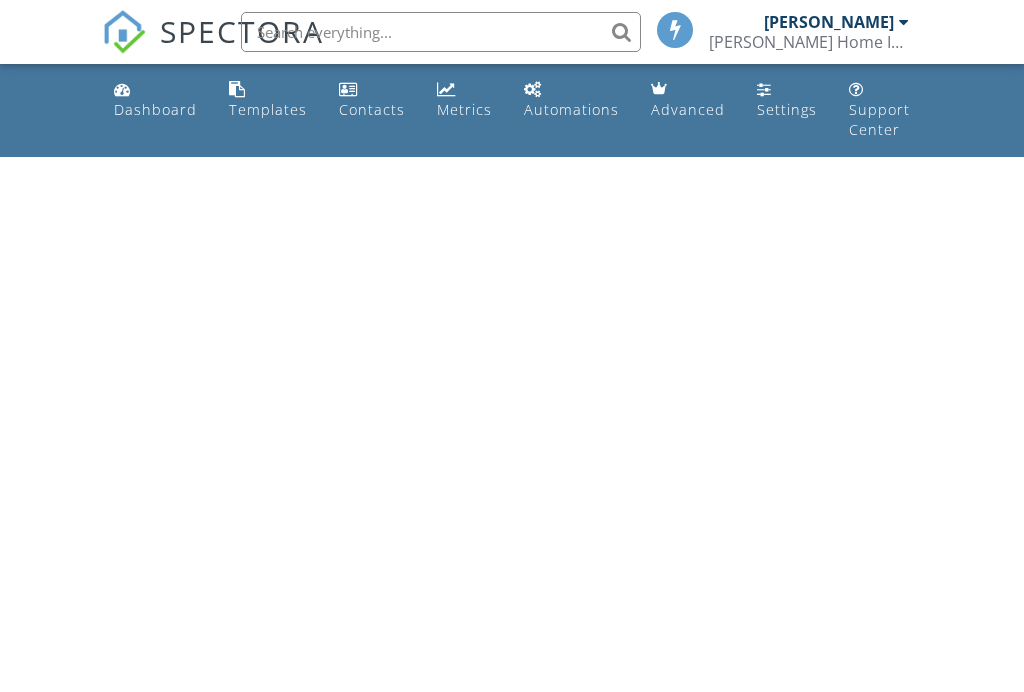 scroll, scrollTop: 0, scrollLeft: 0, axis: both 